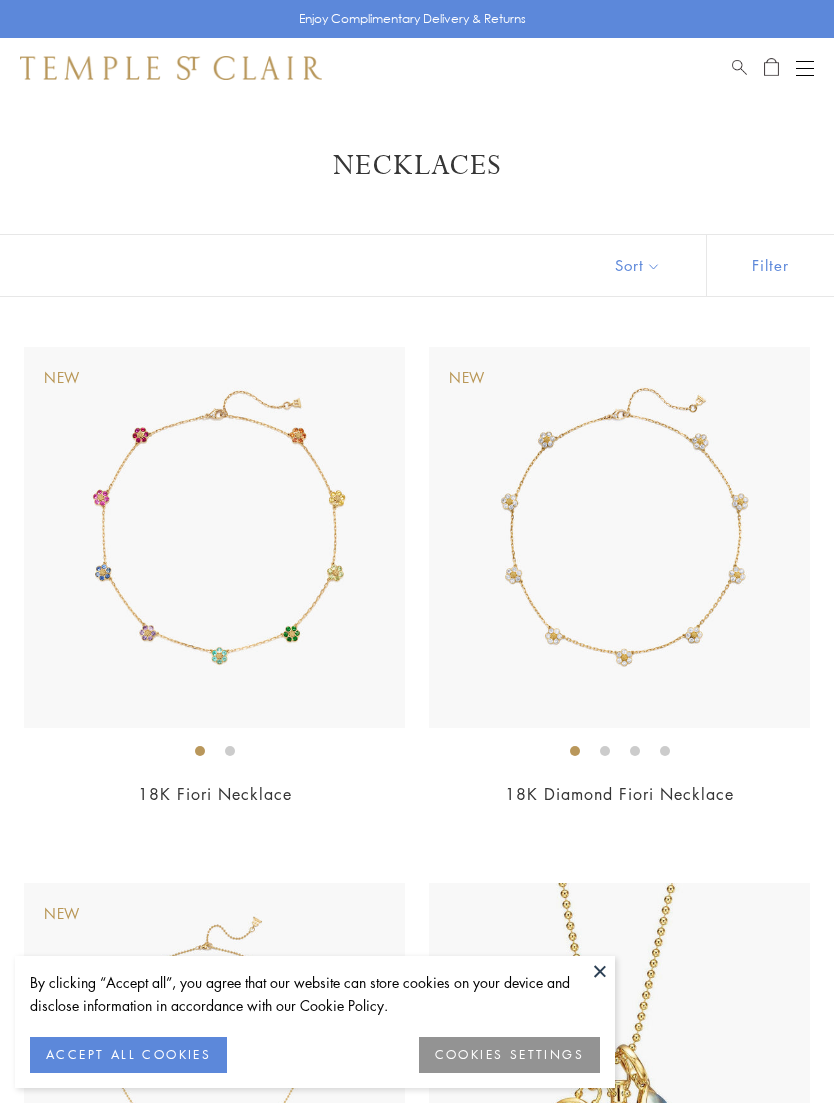 scroll, scrollTop: 0, scrollLeft: 0, axis: both 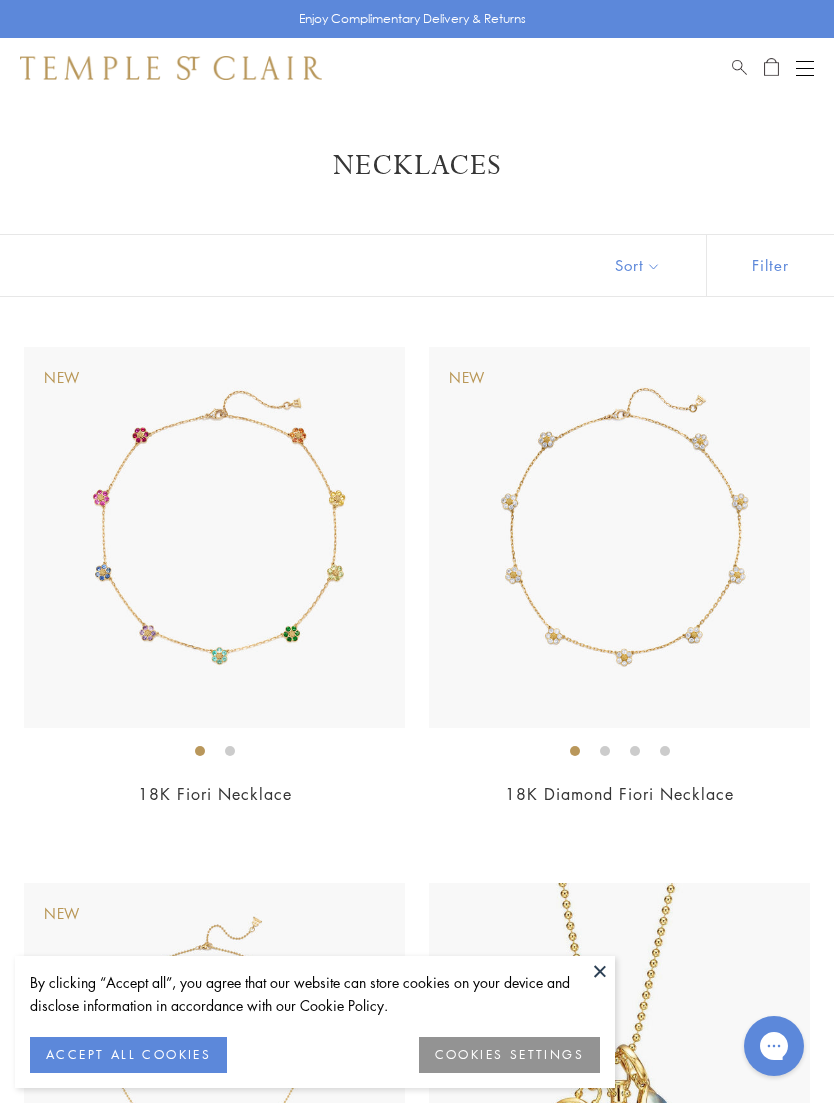 click on "Filter" at bounding box center (770, 265) 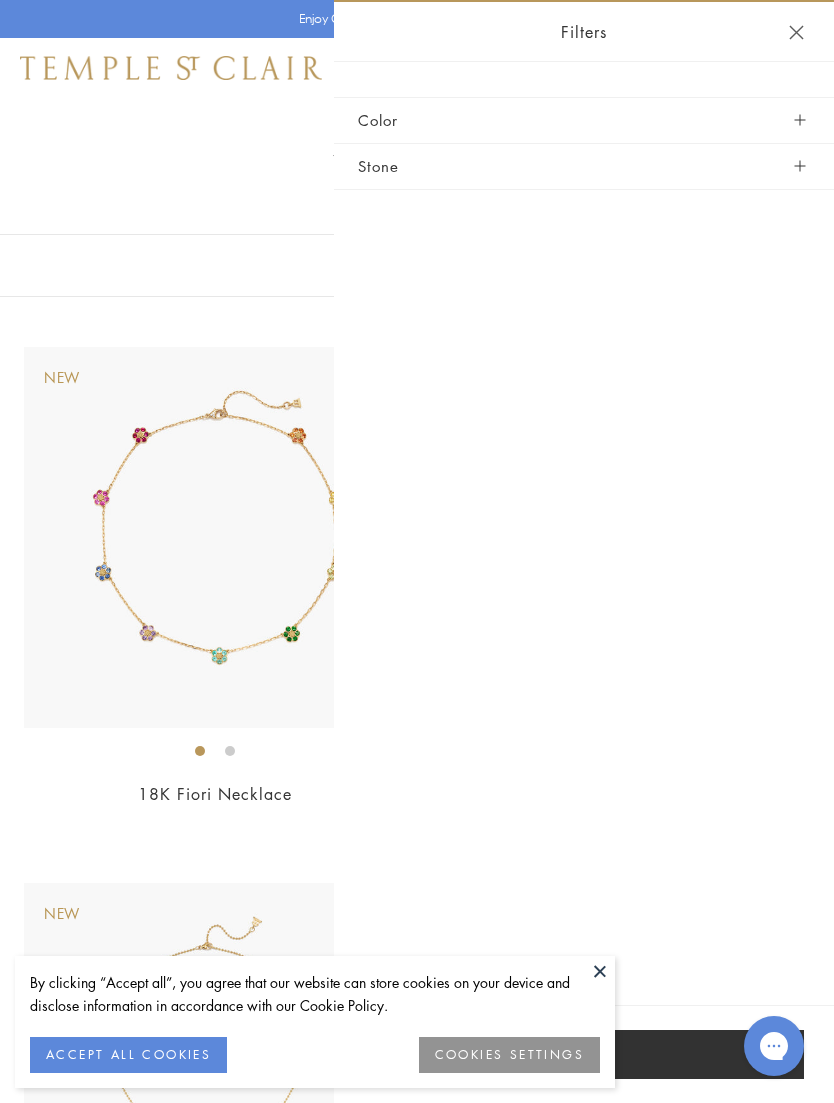 click on "Stone" at bounding box center [584, 166] 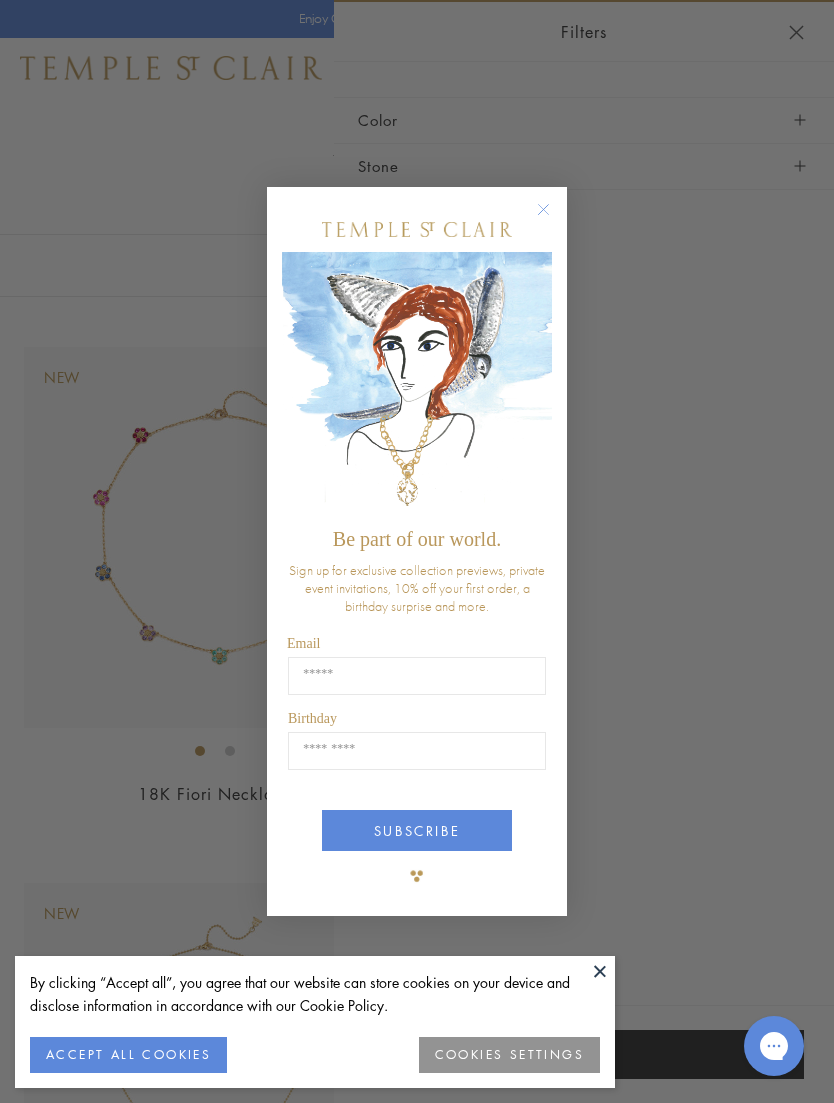 click on "Close dialog Be part of our world. Sign up for exclusive collection previews, private event invitations, 10% off your first order, a birthday surprise and more. Email Birthday Birthday SUBSCRIBE ******" at bounding box center (417, 551) 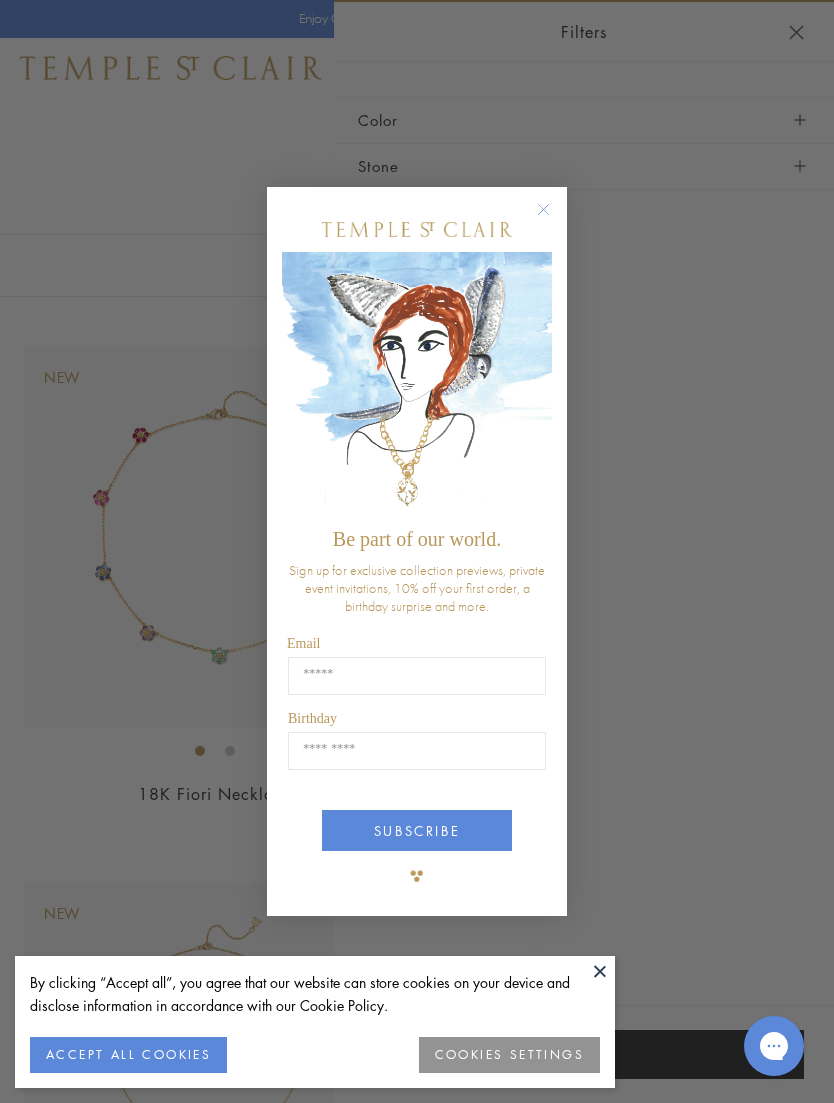 click at bounding box center (417, 229) 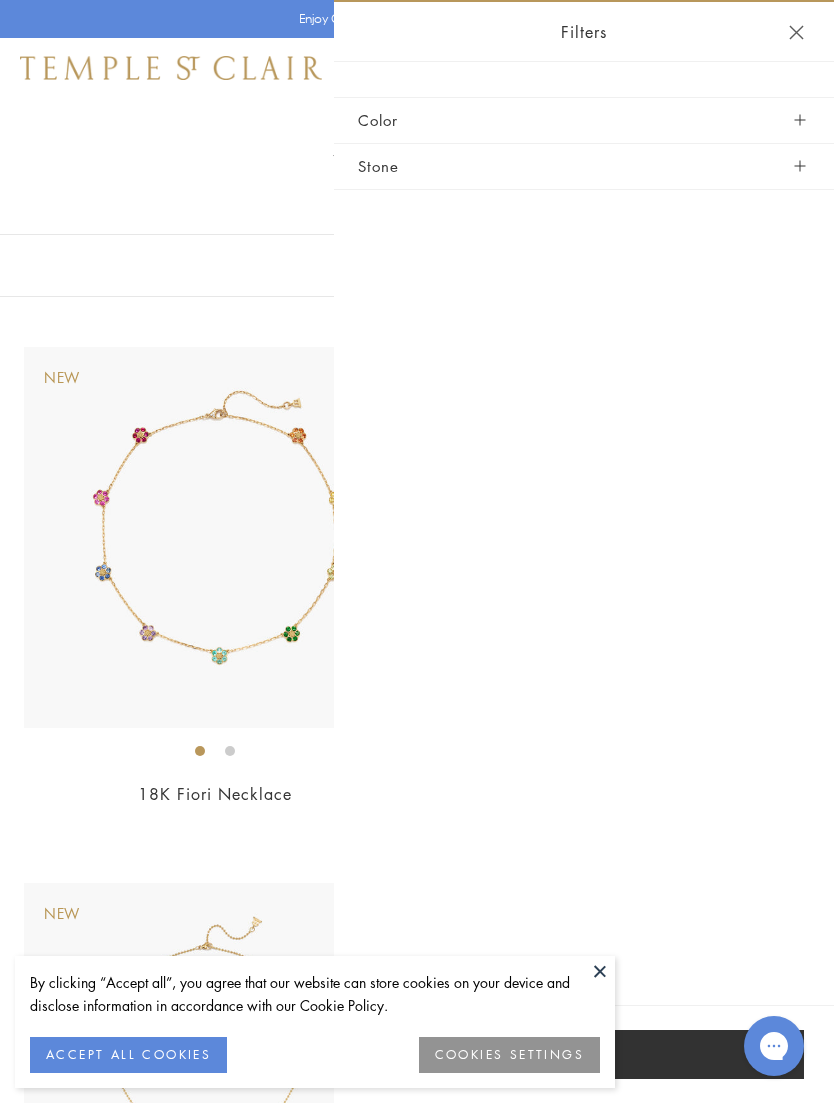 click at bounding box center (799, 166) 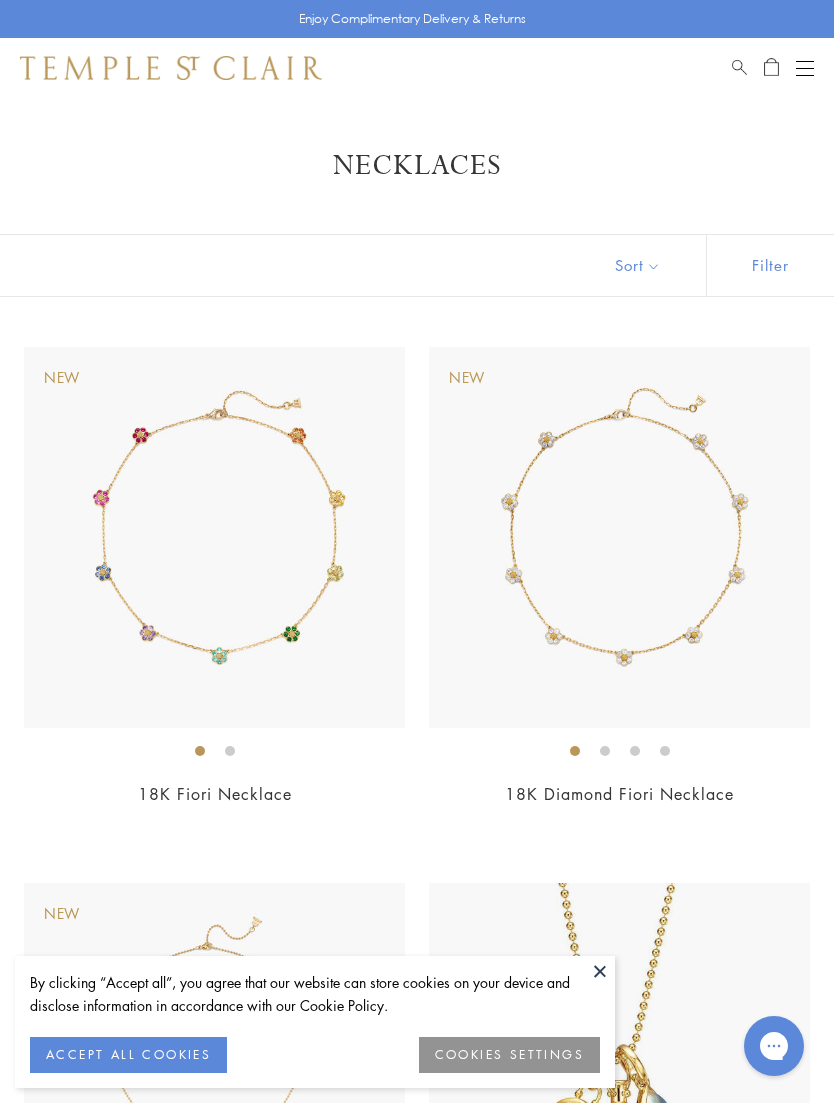 click on "ACCEPT ALL COOKIES" at bounding box center (128, 1055) 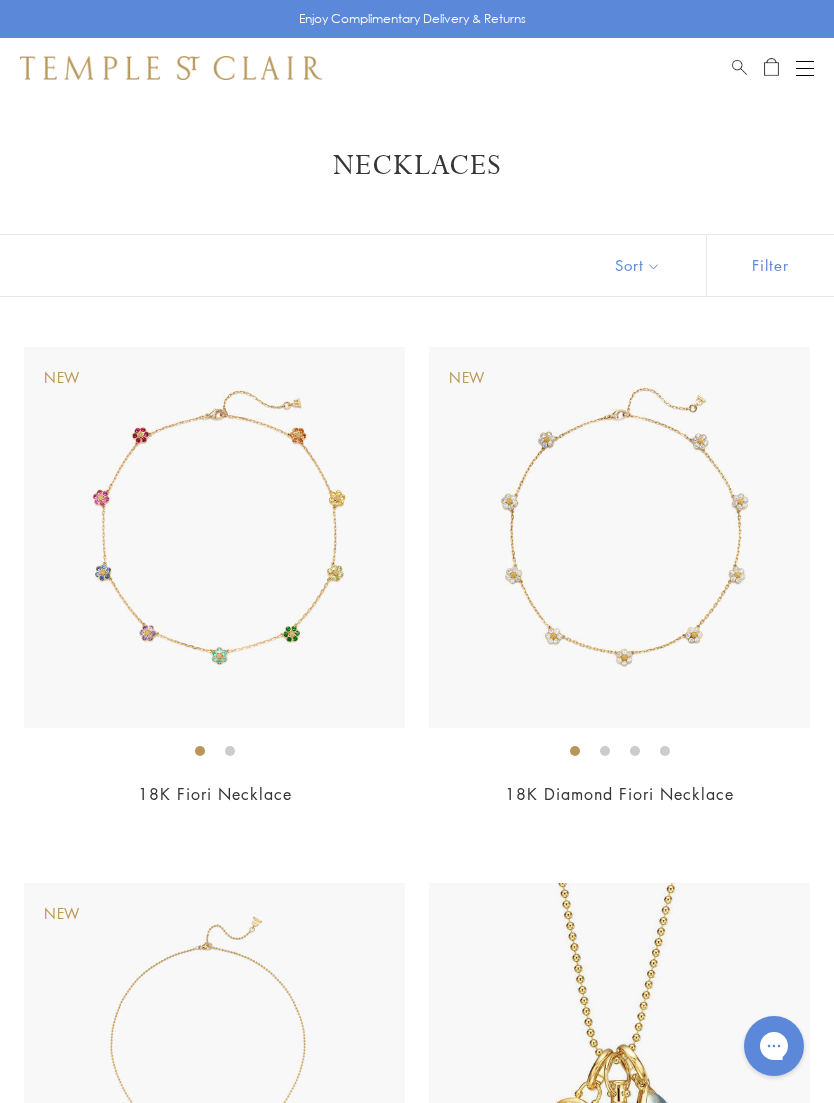 click on "Filter" at bounding box center (770, 265) 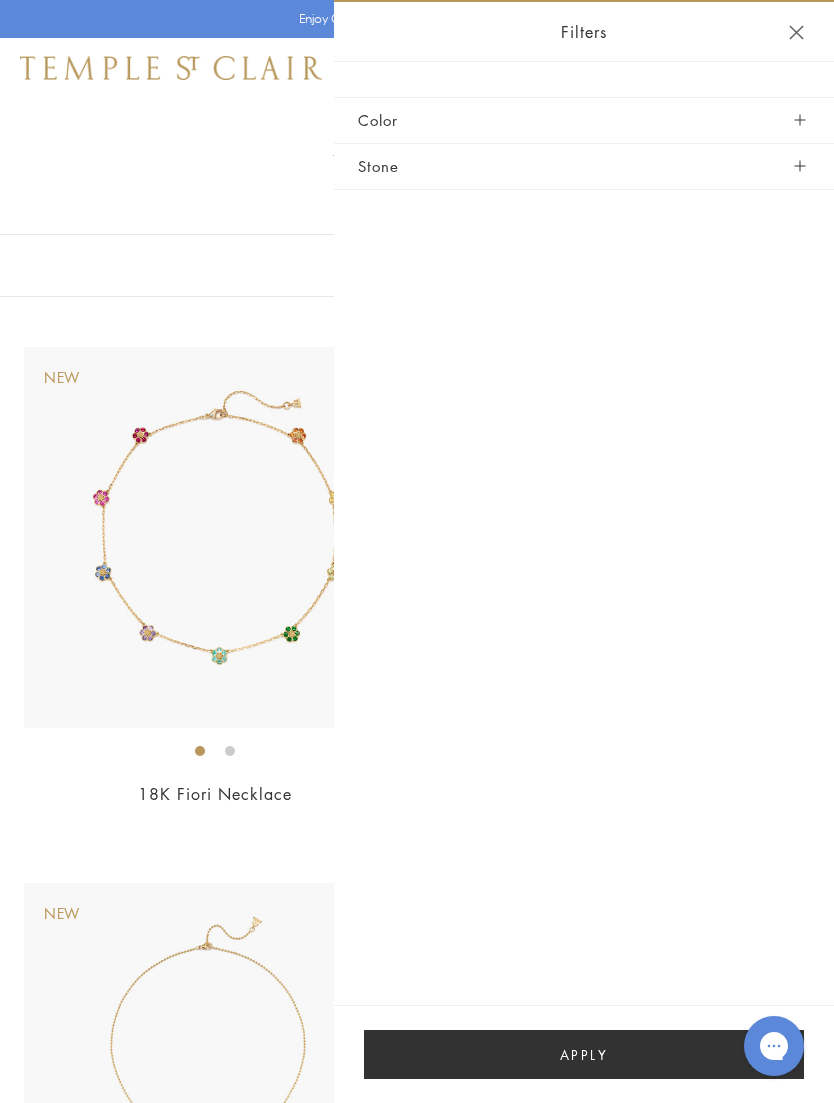 click on "Stone" at bounding box center (584, 166) 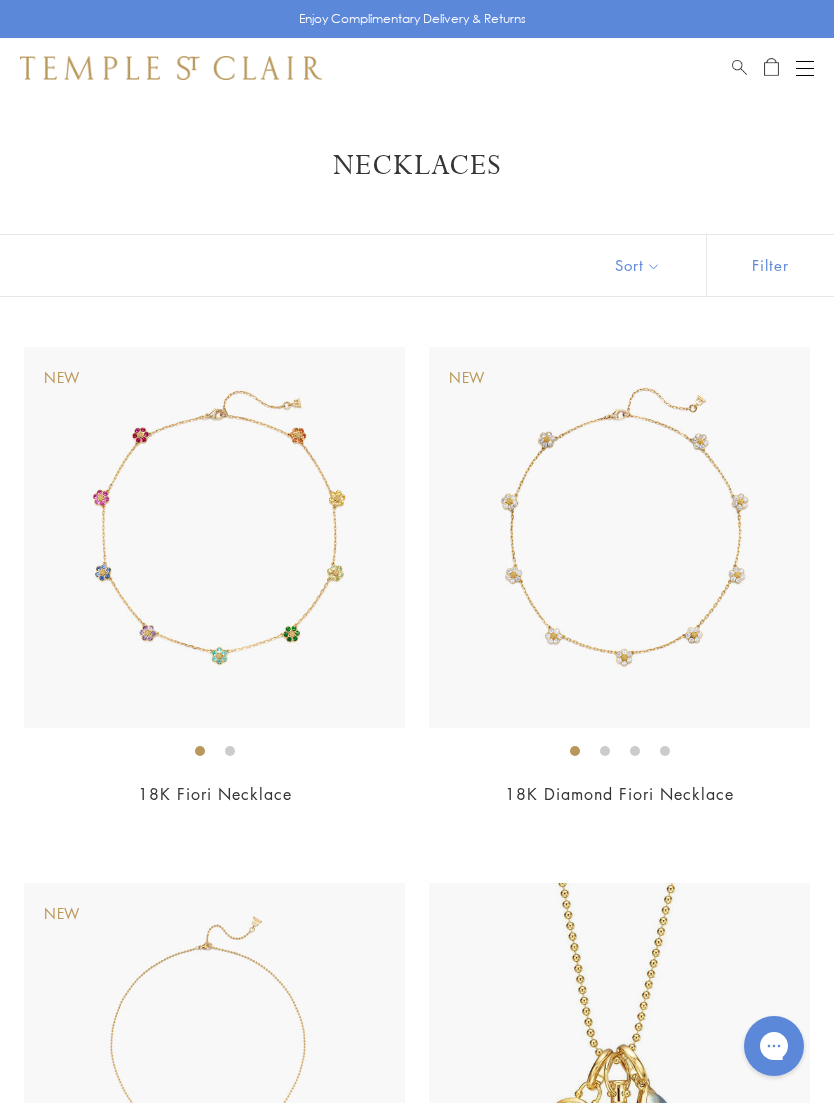 click at bounding box center (805, 68) 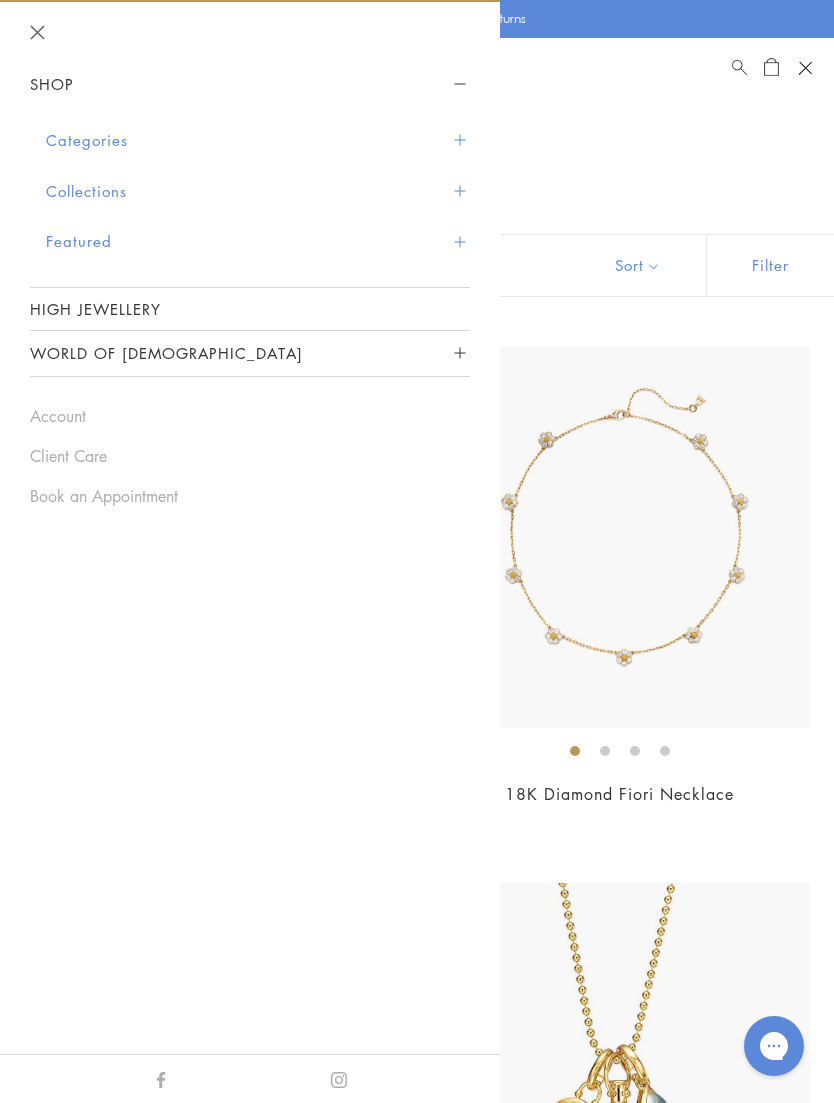 click on "Categories" at bounding box center (258, 140) 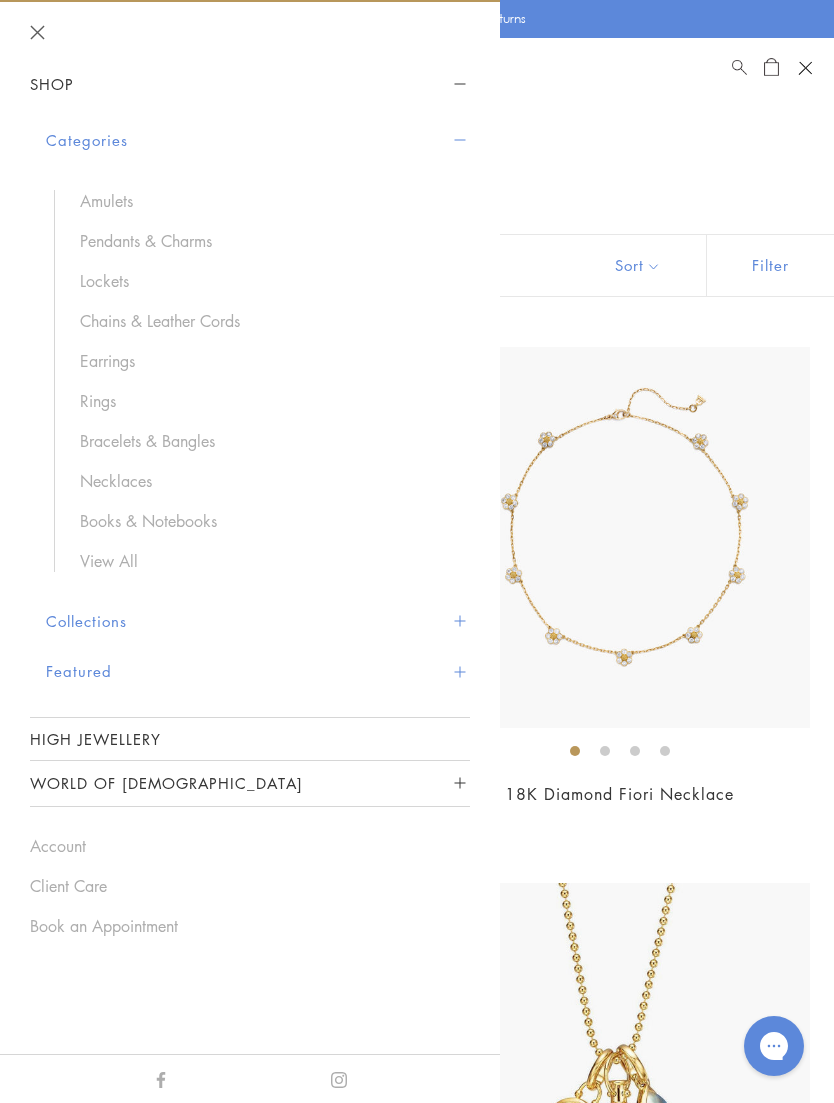 click on "Collections" at bounding box center (258, 621) 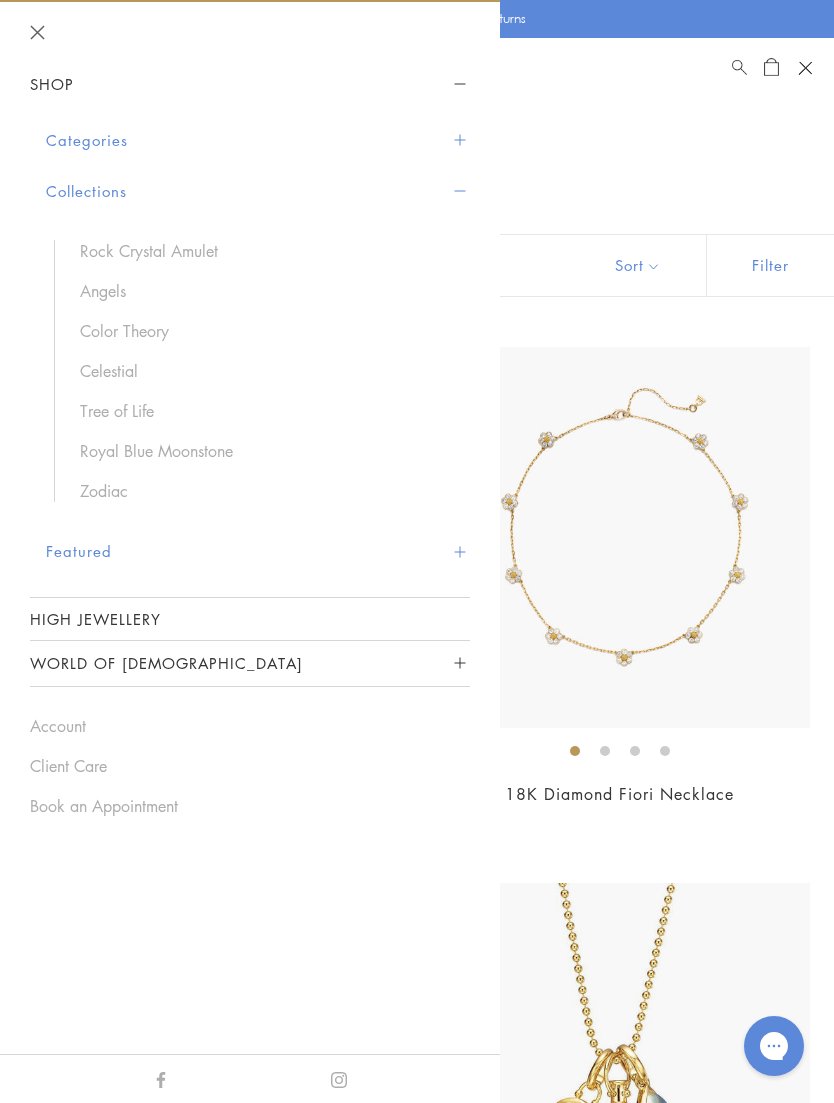 click on "Royal Blue Moonstone" at bounding box center [265, 451] 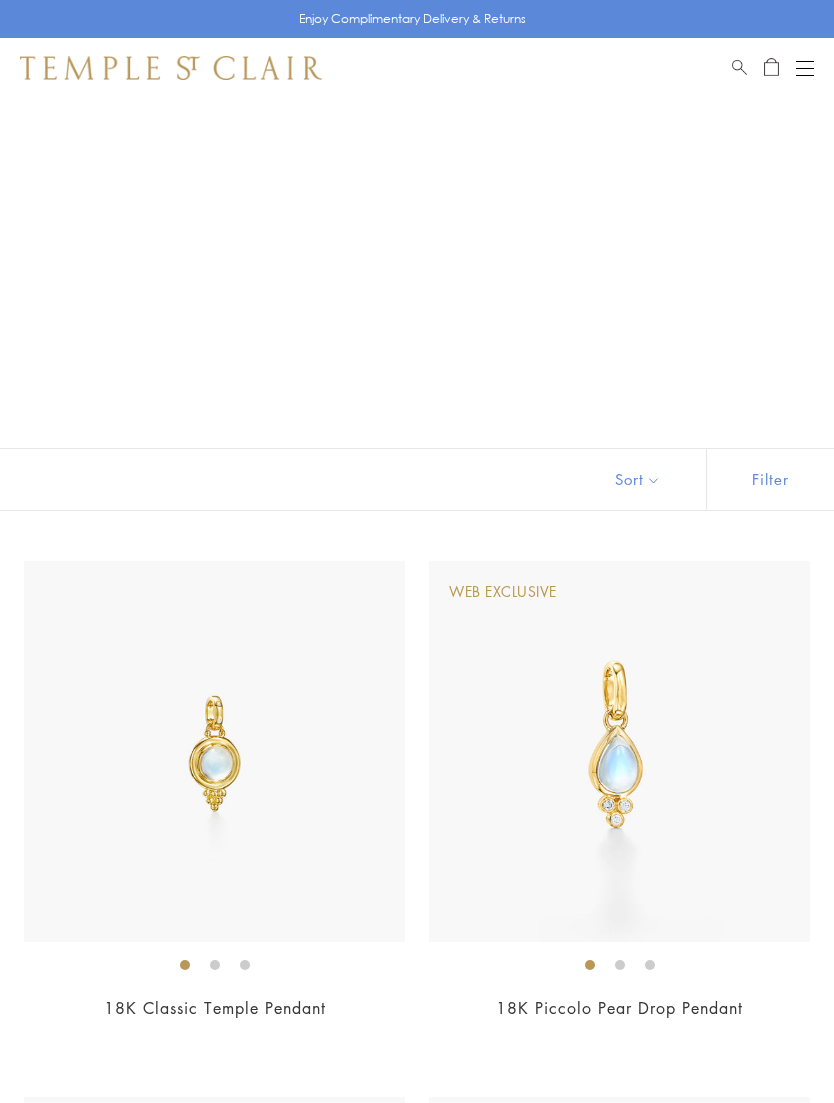 scroll, scrollTop: 0, scrollLeft: 0, axis: both 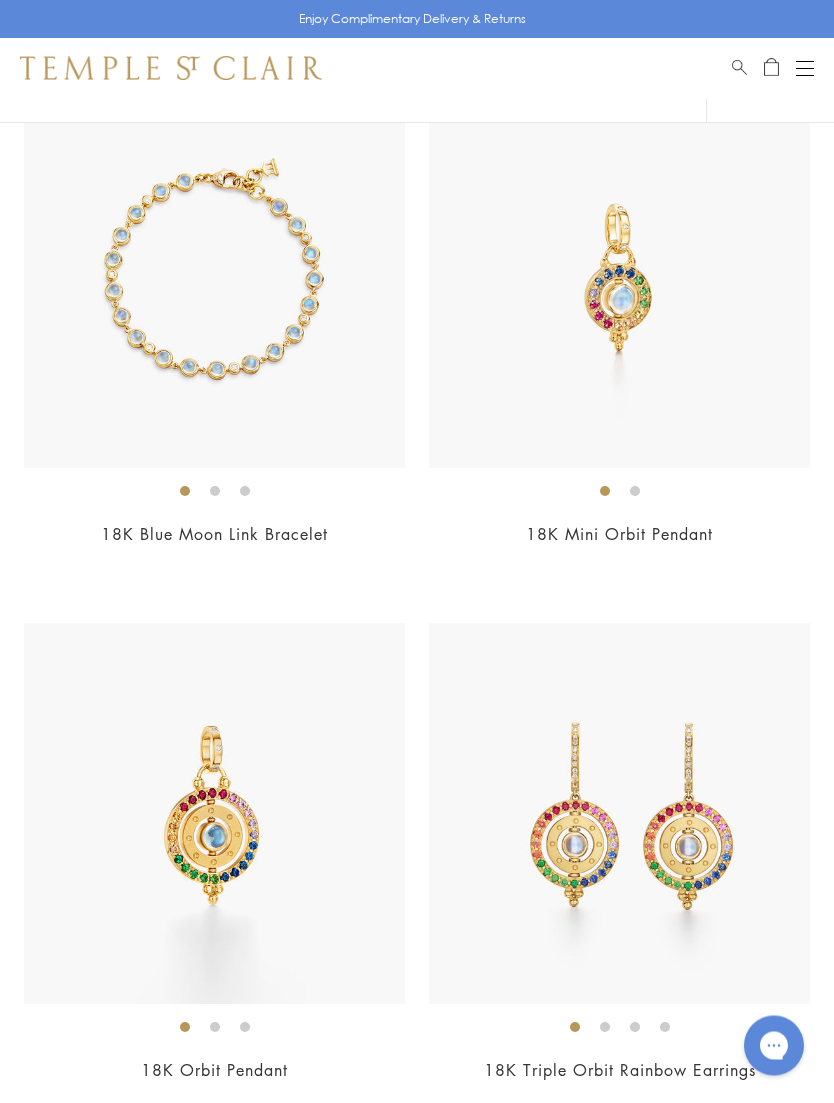click at bounding box center (214, 278) 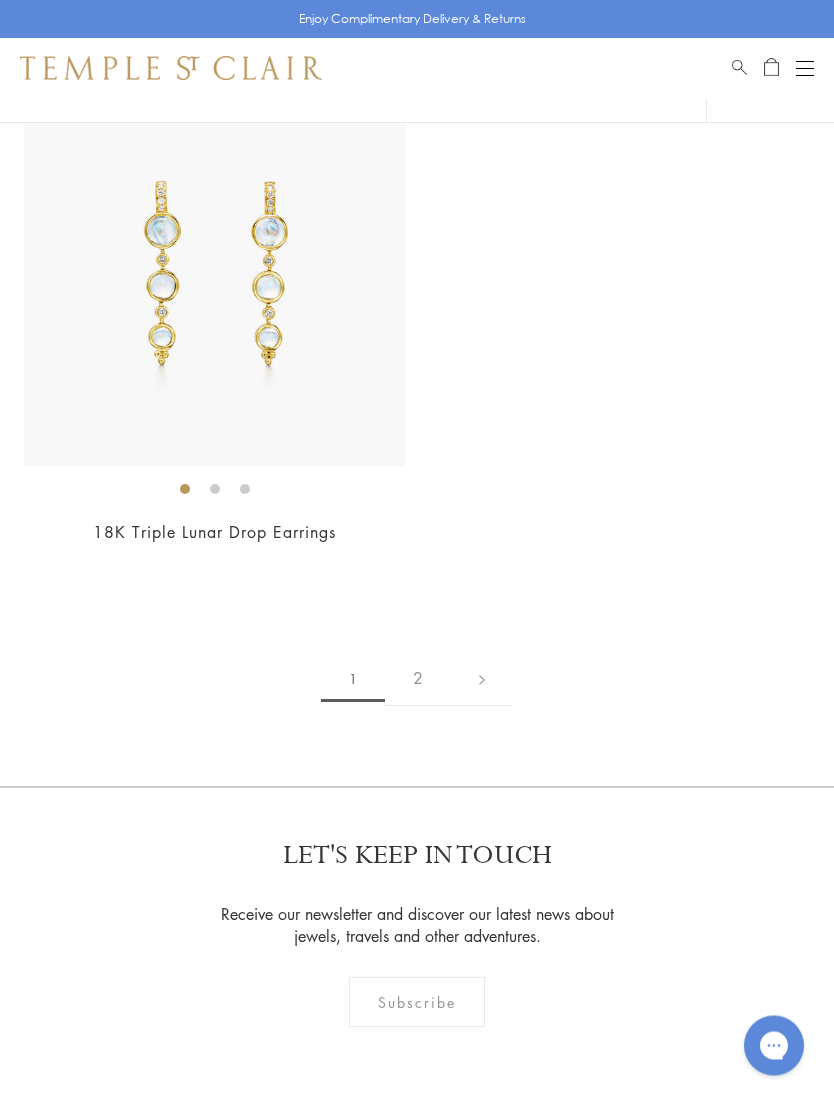 scroll, scrollTop: 14433, scrollLeft: 0, axis: vertical 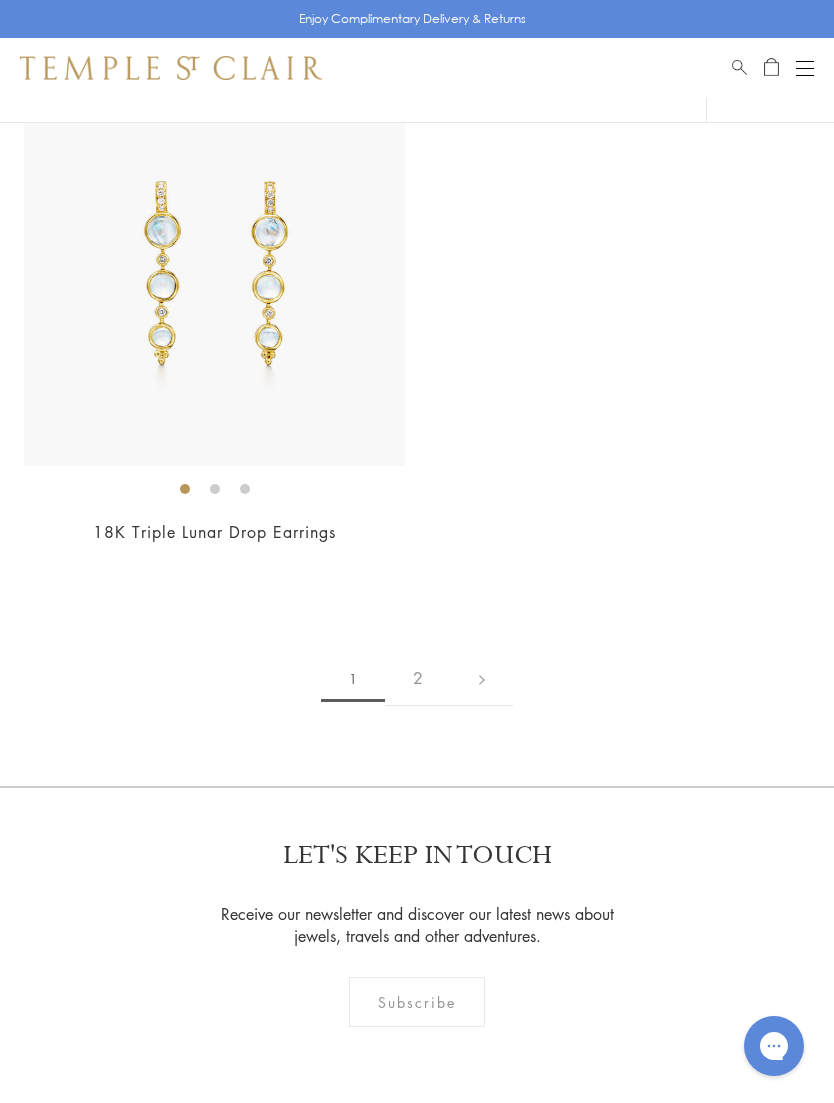 click on "2" at bounding box center [418, 678] 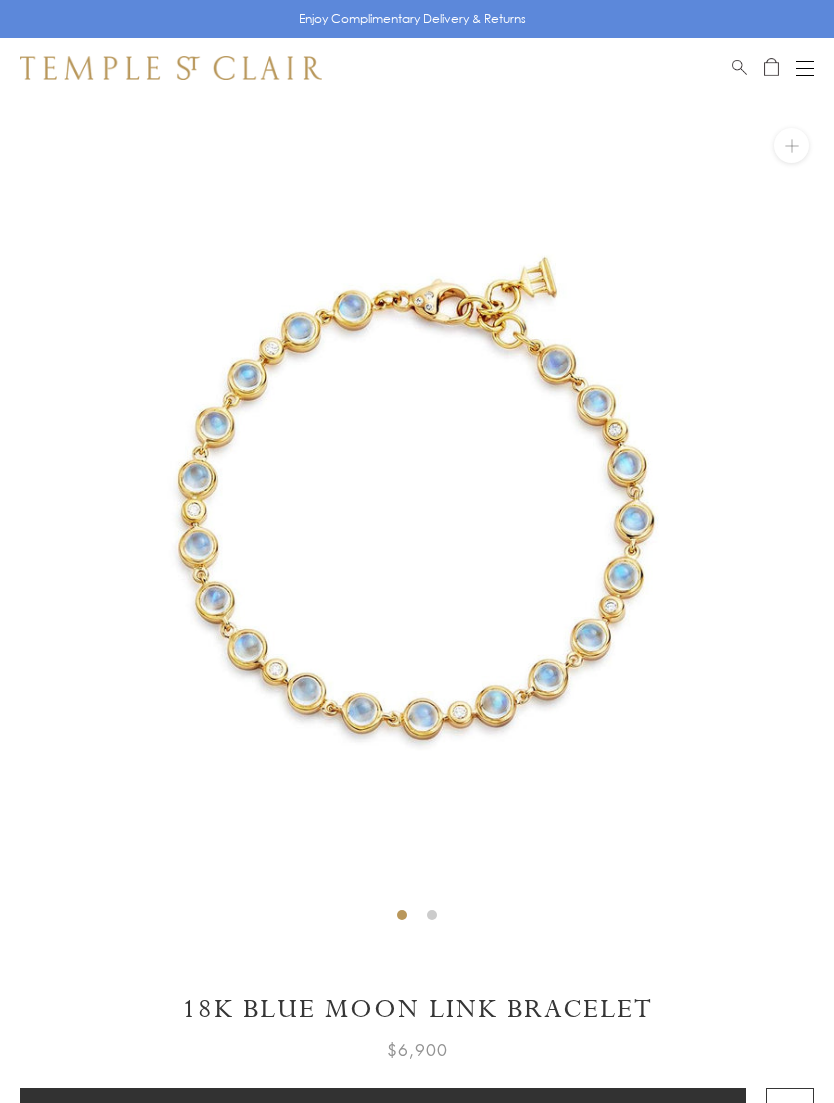 scroll, scrollTop: 0, scrollLeft: 0, axis: both 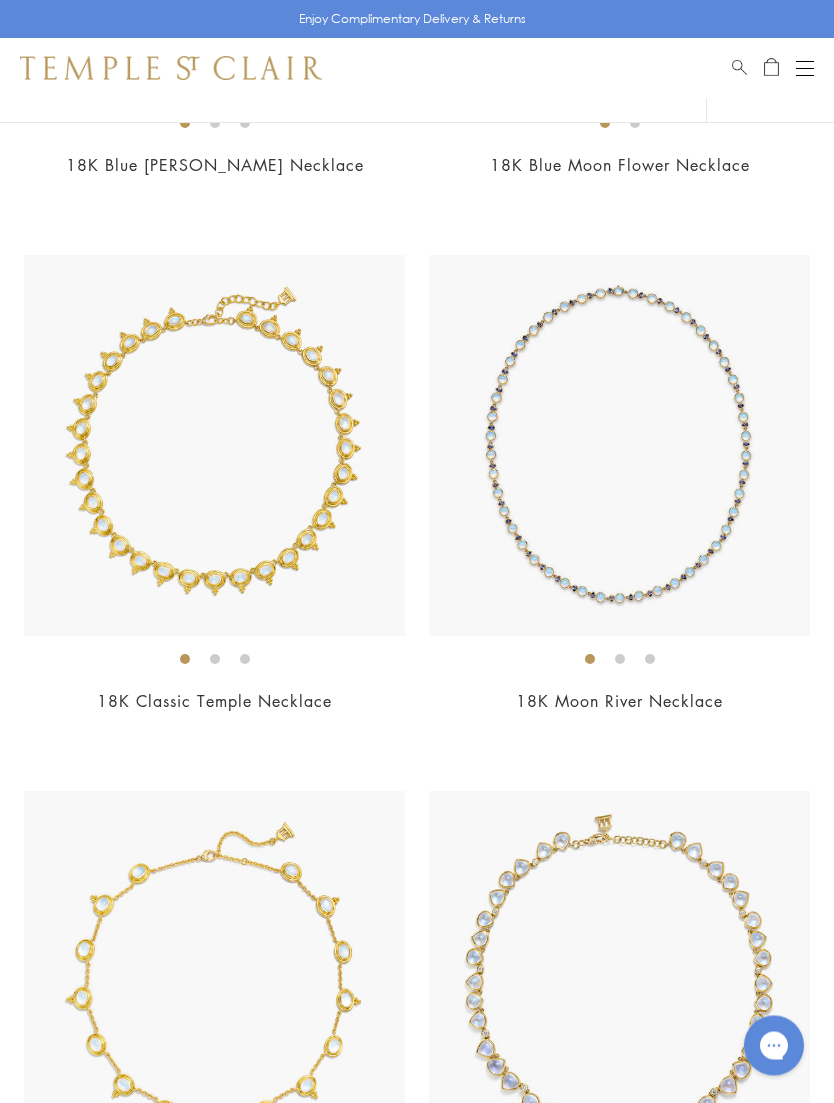 click on "18K Moon River Necklace" at bounding box center [619, 702] 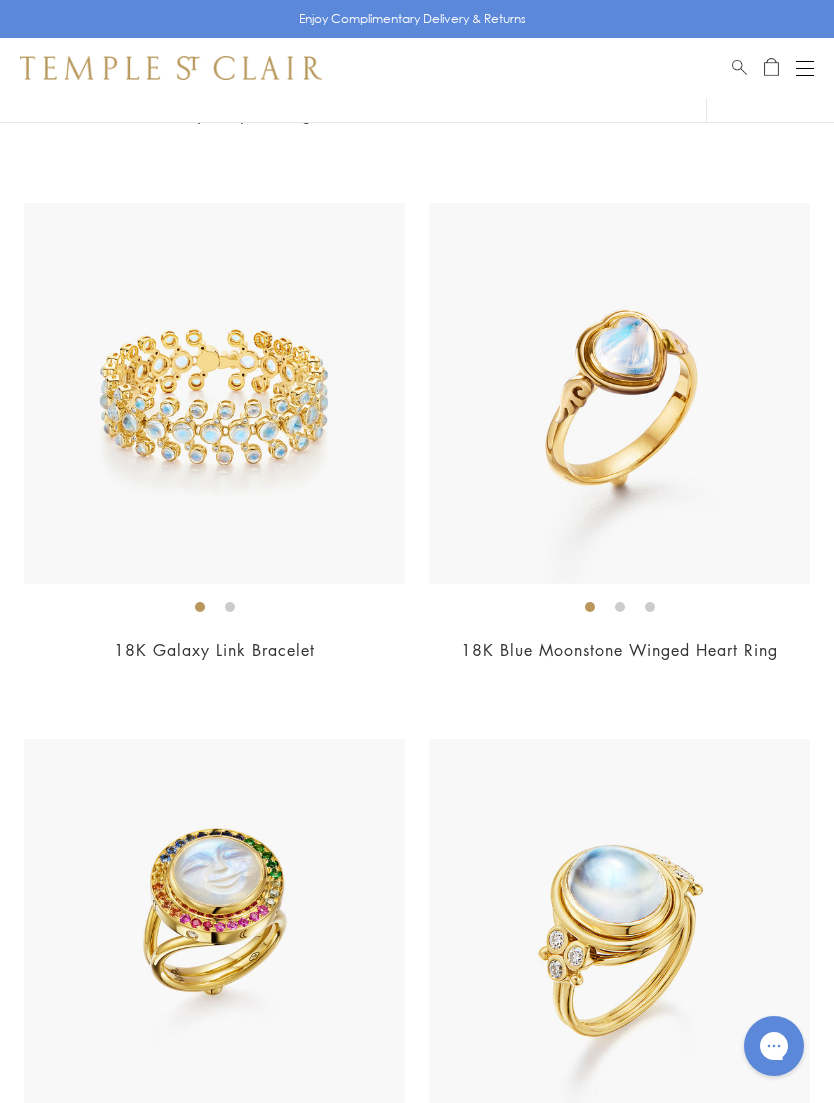 scroll, scrollTop: 5226, scrollLeft: 0, axis: vertical 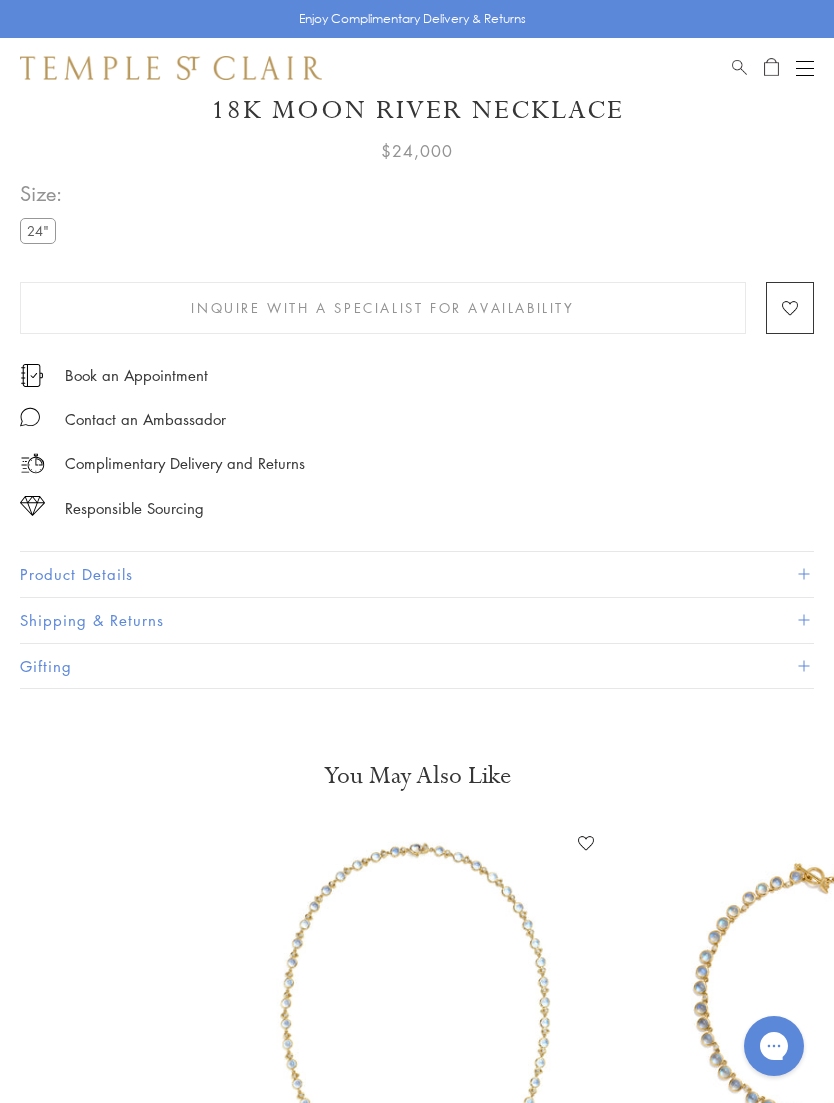 click on "Product Details" at bounding box center [417, 574] 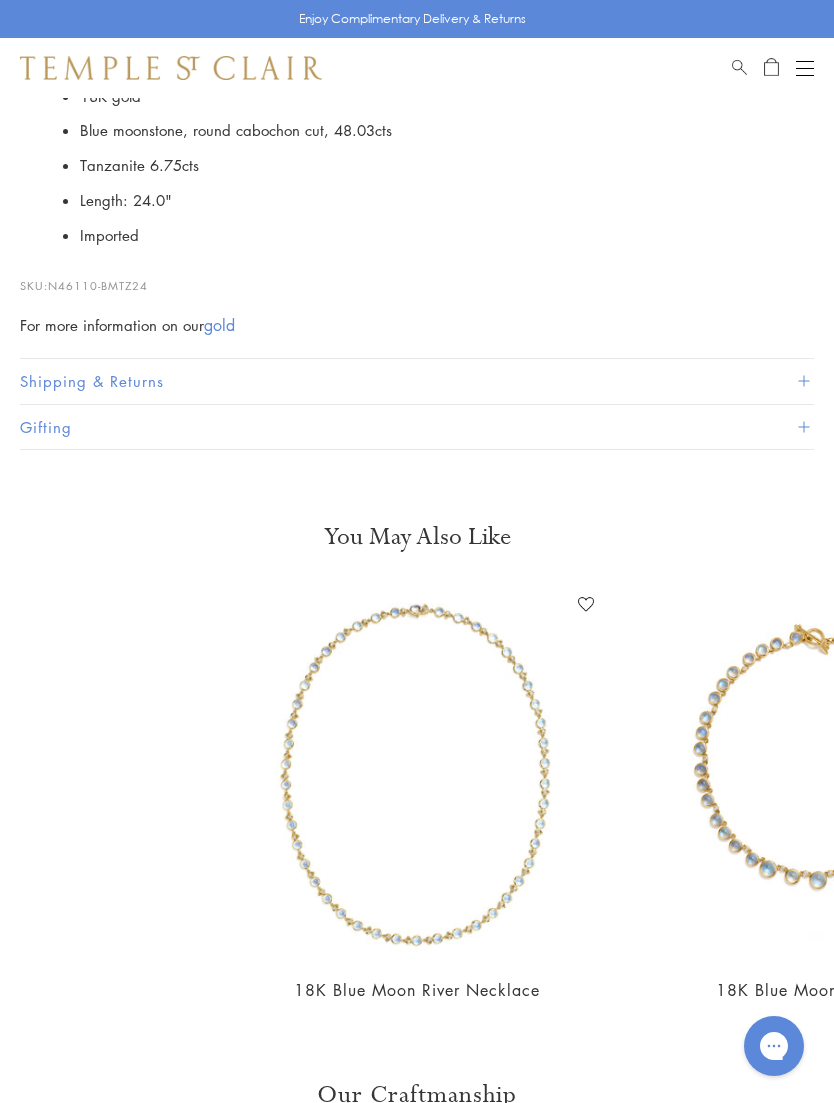 scroll, scrollTop: 1585, scrollLeft: 0, axis: vertical 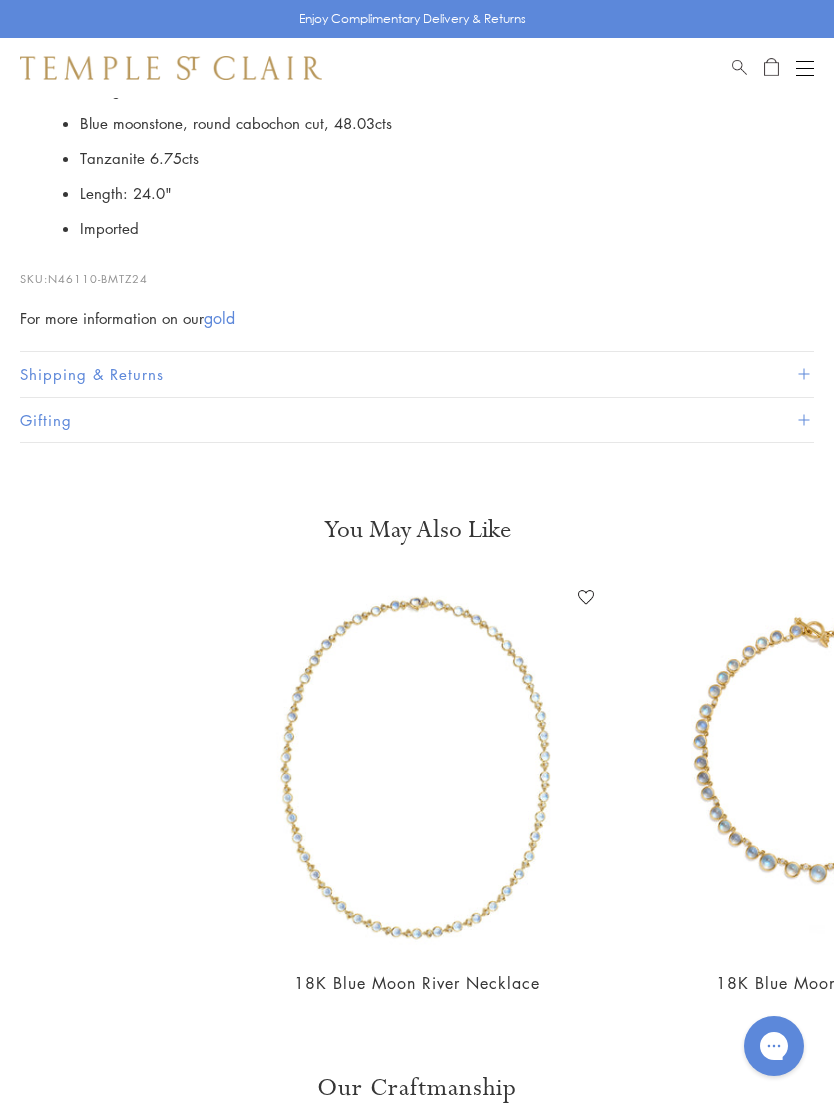 click on "18K Blue Moon River Necklace" at bounding box center [417, 983] 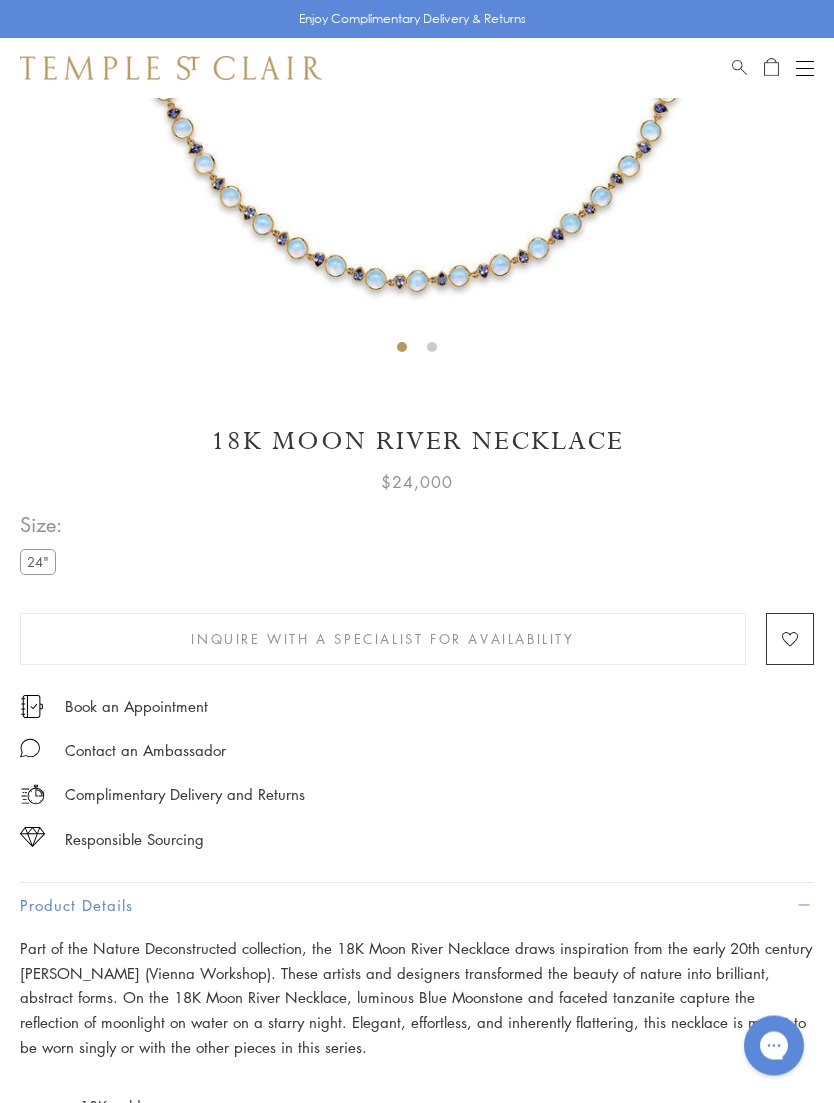 scroll, scrollTop: 495, scrollLeft: 0, axis: vertical 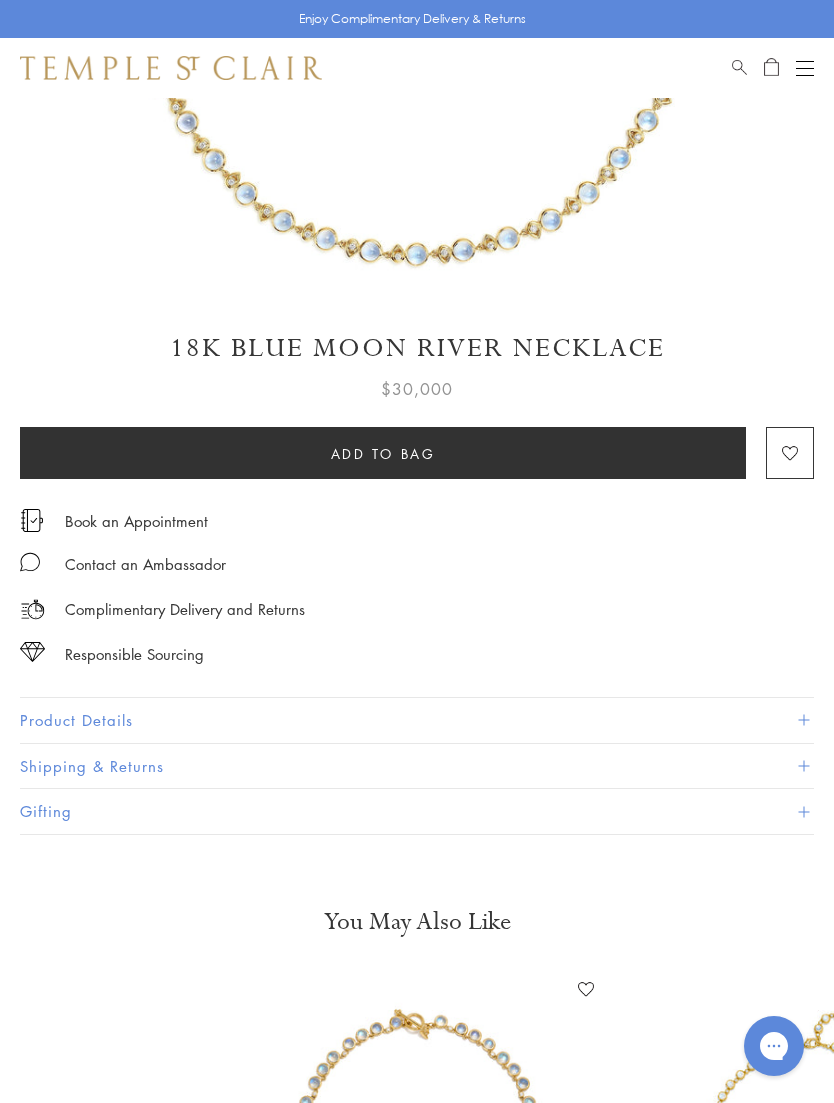 click at bounding box center (803, 720) 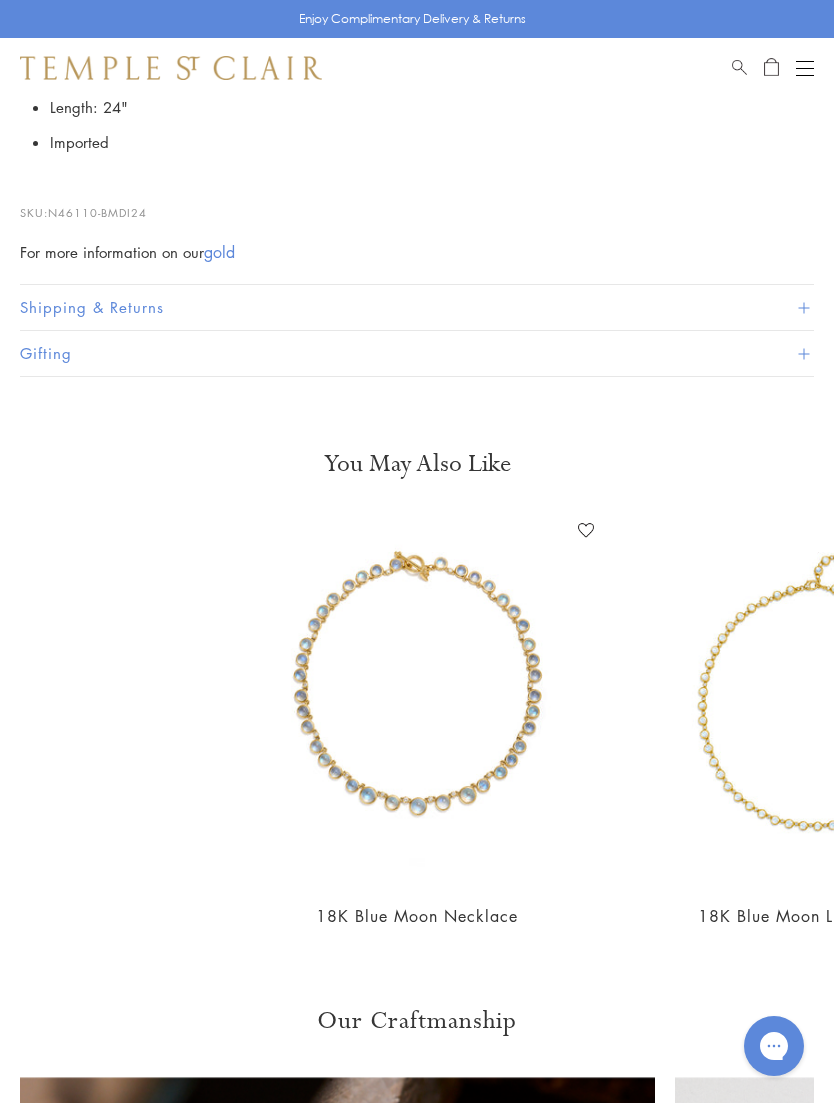 scroll, scrollTop: 1587, scrollLeft: 0, axis: vertical 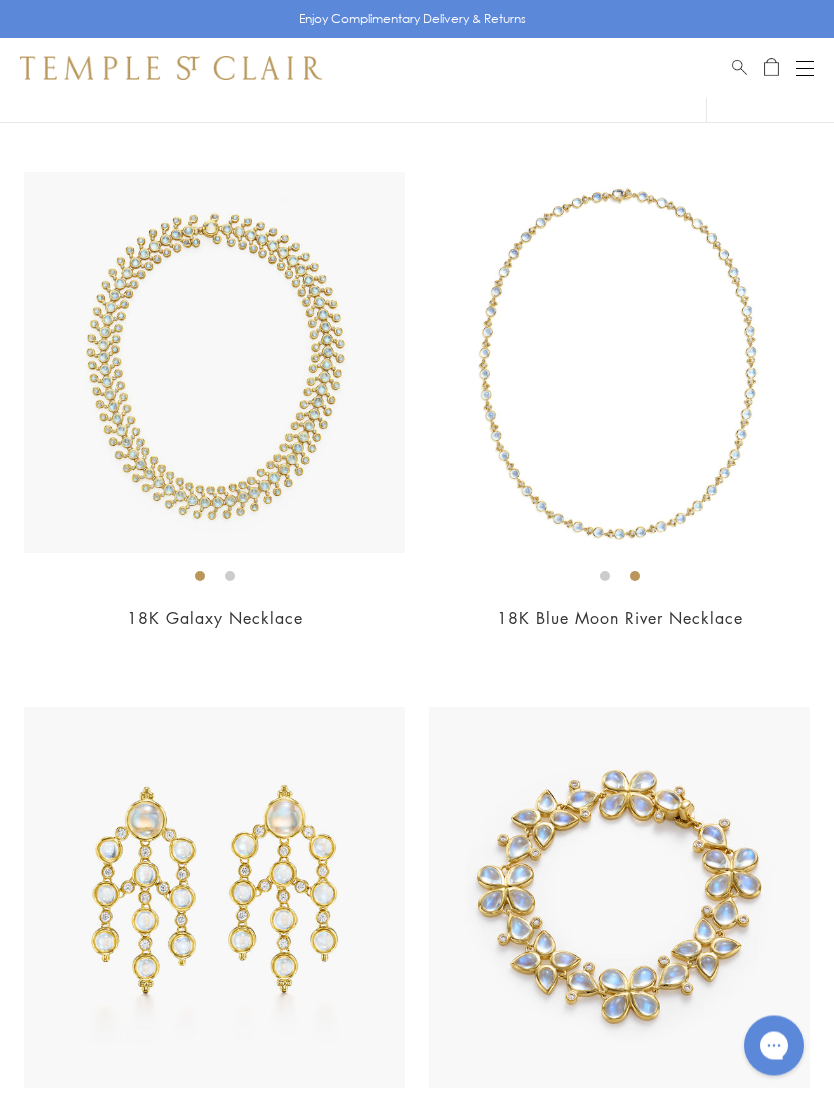 click at bounding box center [805, 68] 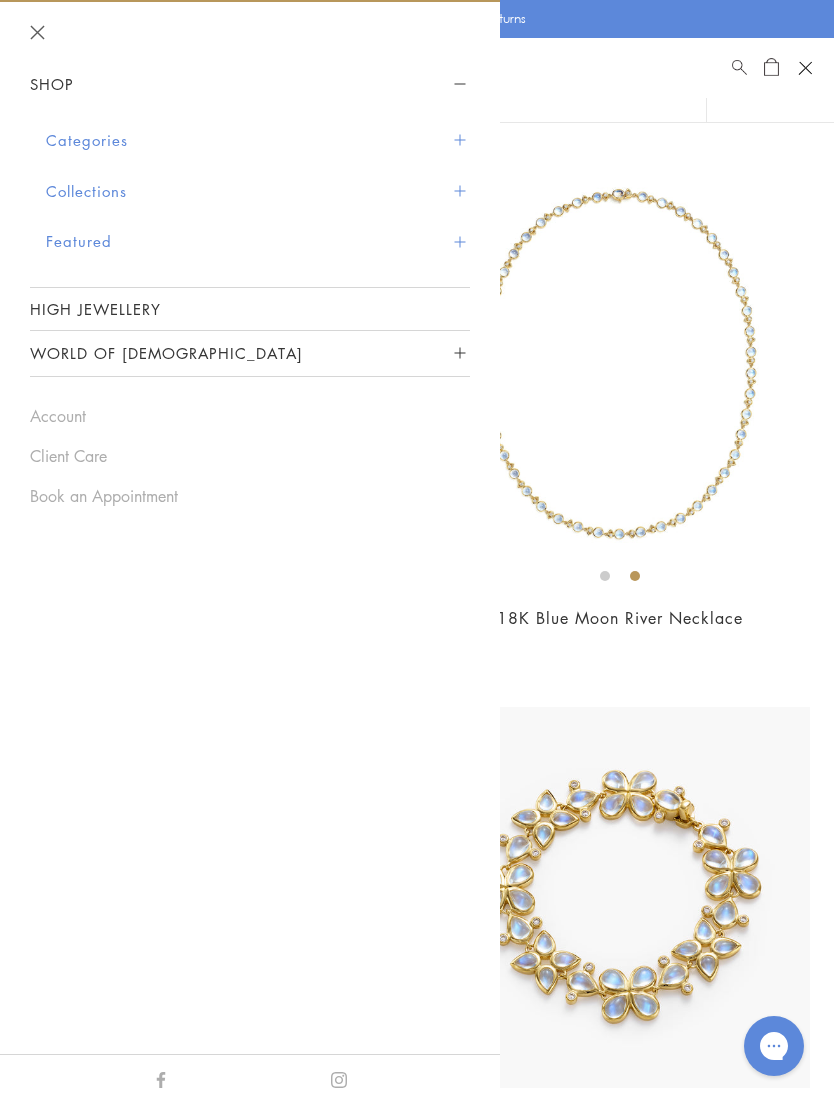 click on "Categories" at bounding box center [258, 140] 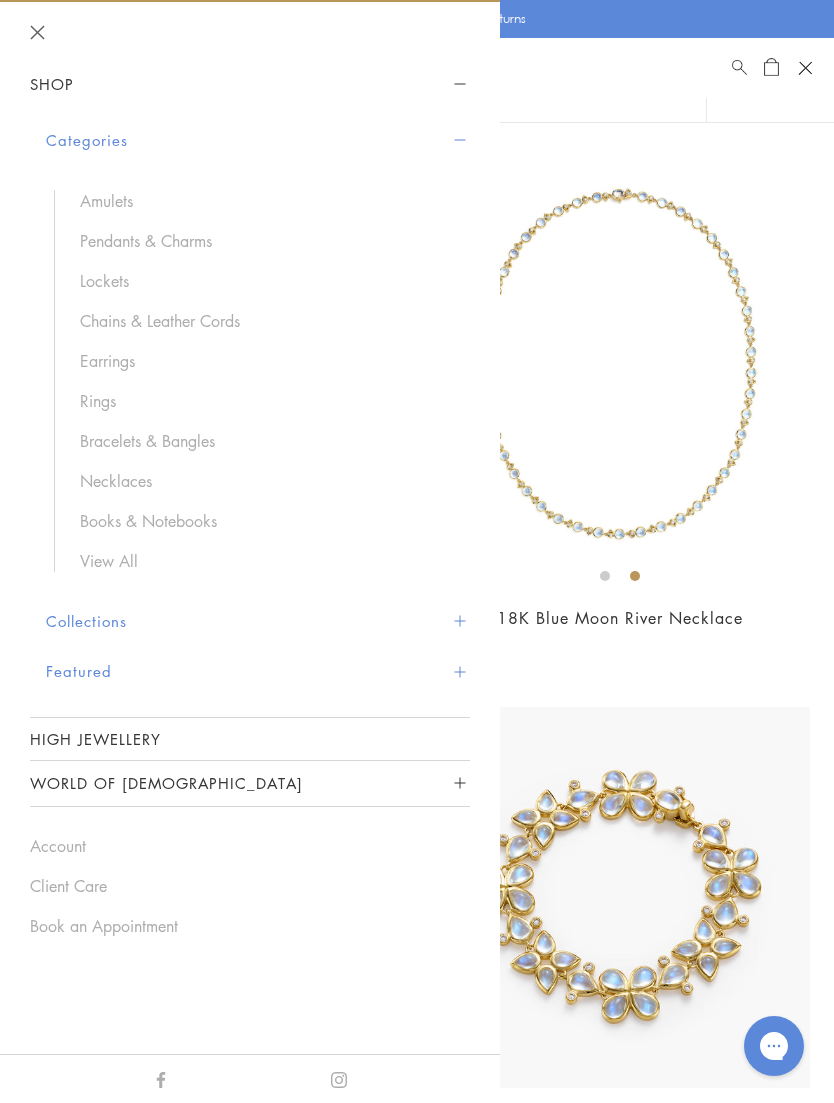 click on "Earrings" at bounding box center (265, 361) 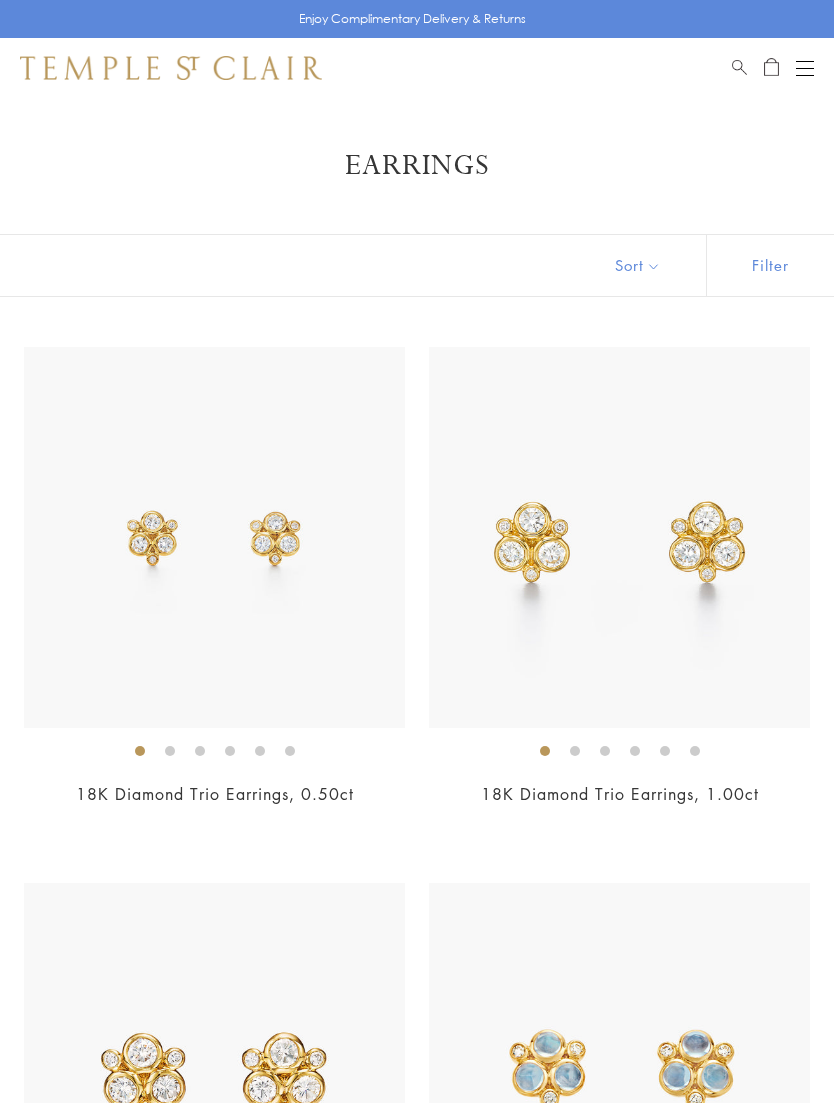scroll, scrollTop: 0, scrollLeft: 0, axis: both 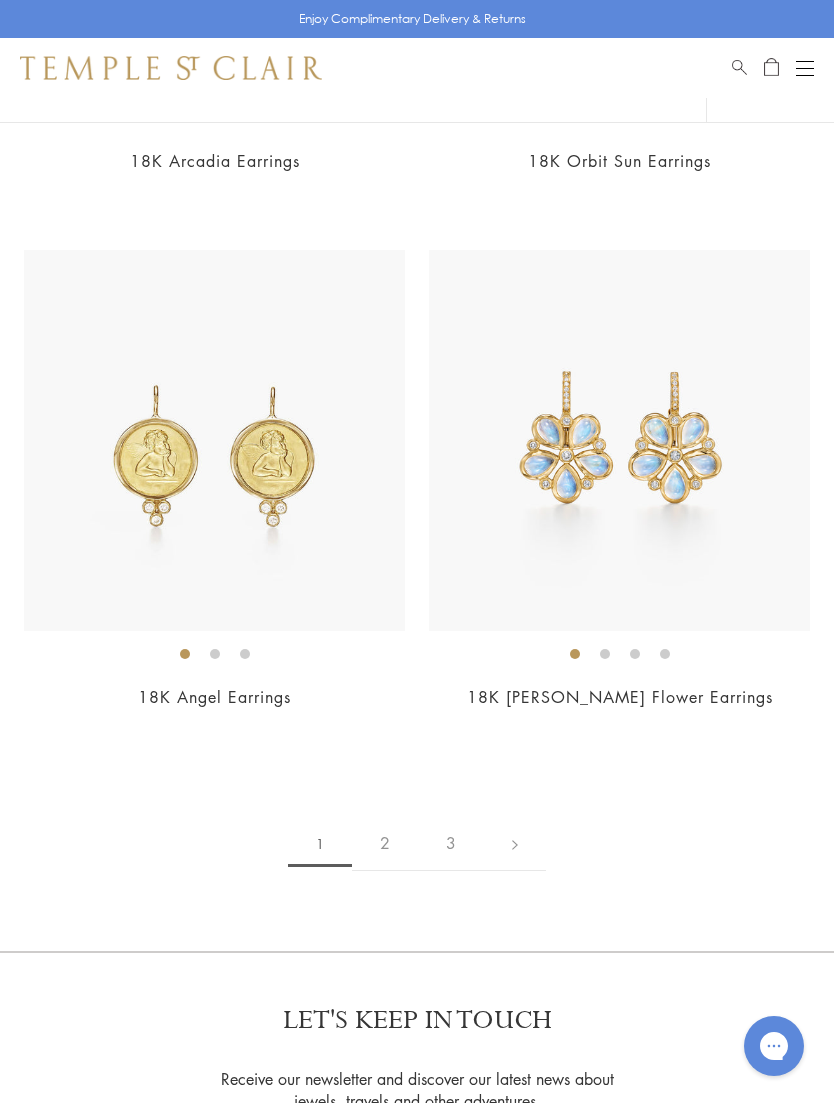 click on "2" at bounding box center (385, 843) 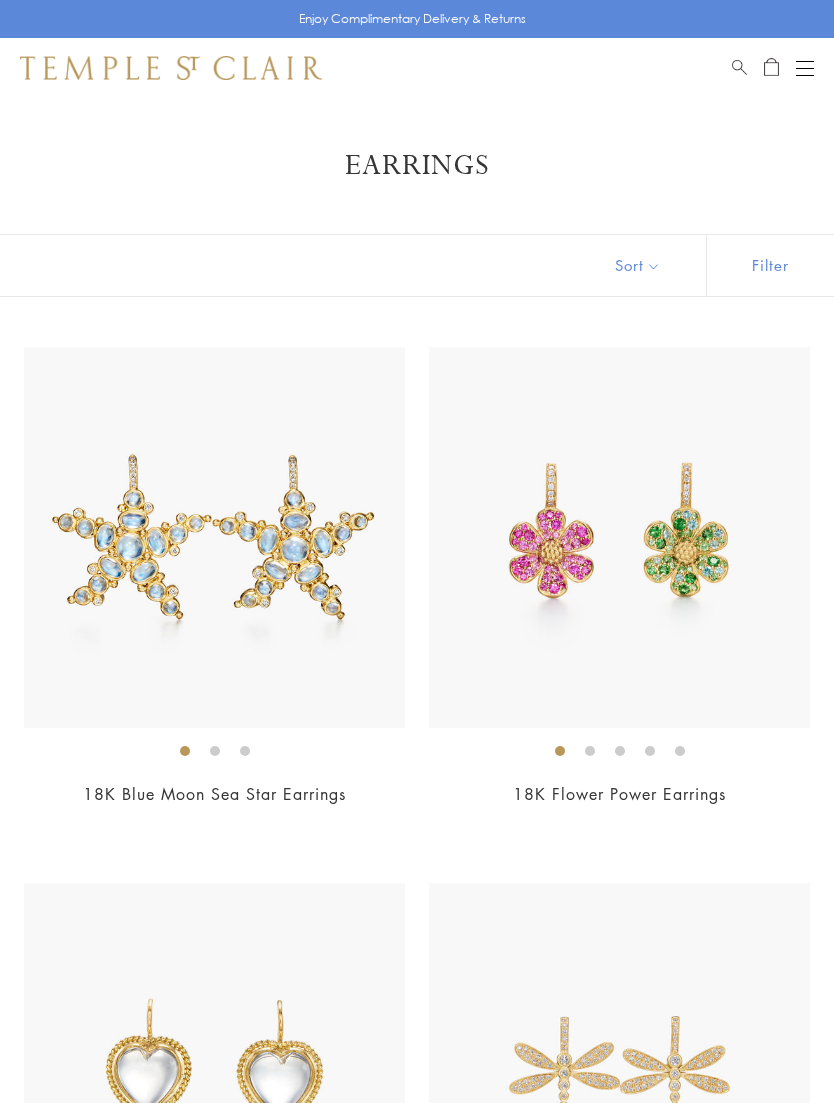 scroll, scrollTop: 0, scrollLeft: 0, axis: both 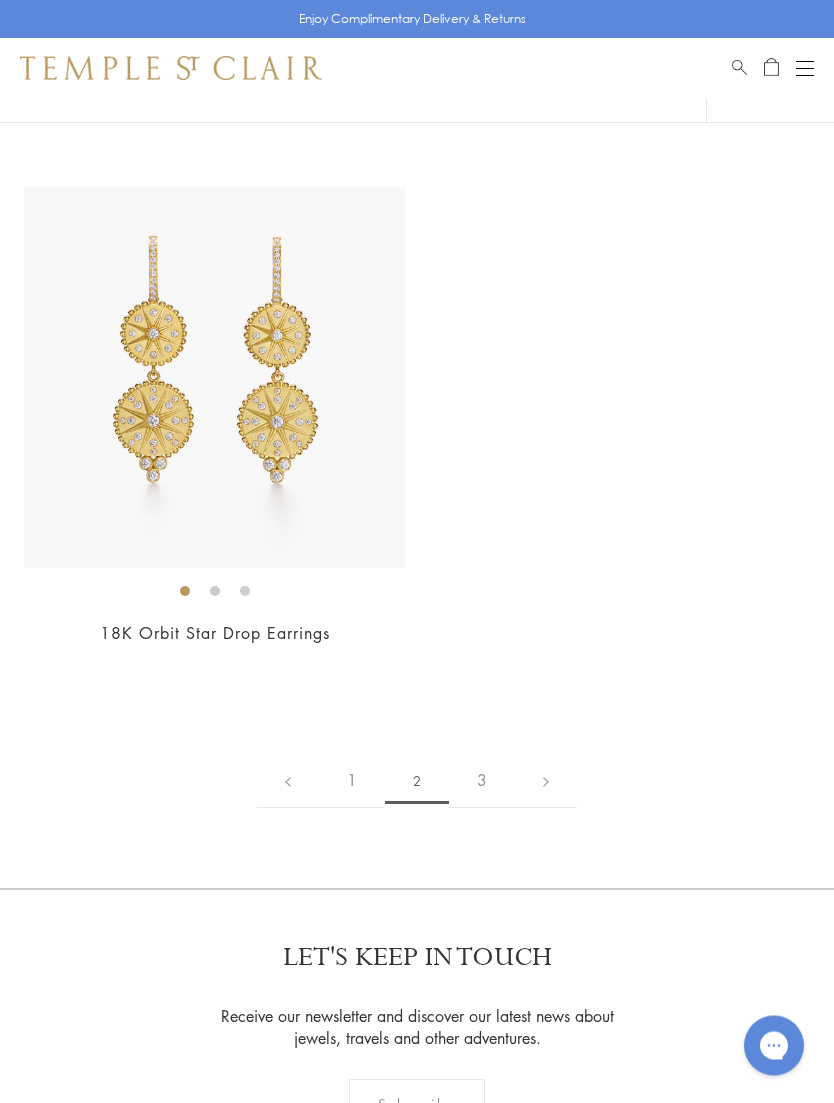 click on "3" at bounding box center [482, 781] 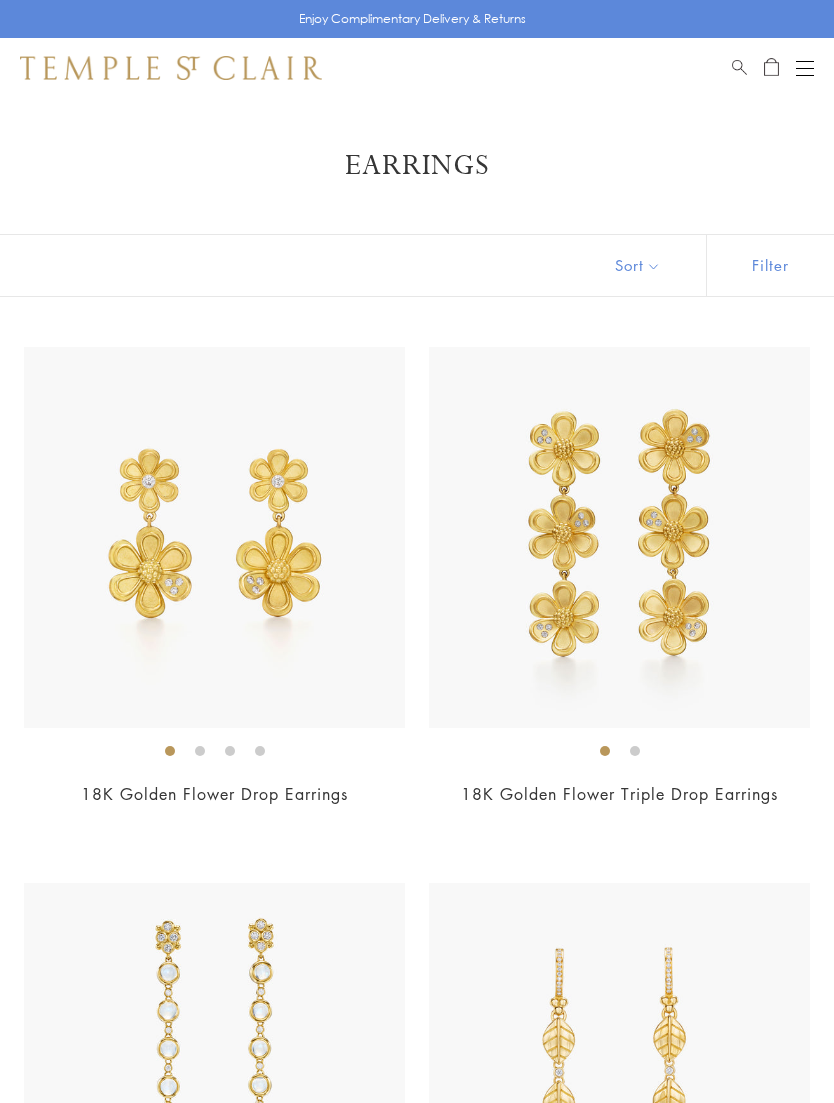 scroll, scrollTop: 0, scrollLeft: 0, axis: both 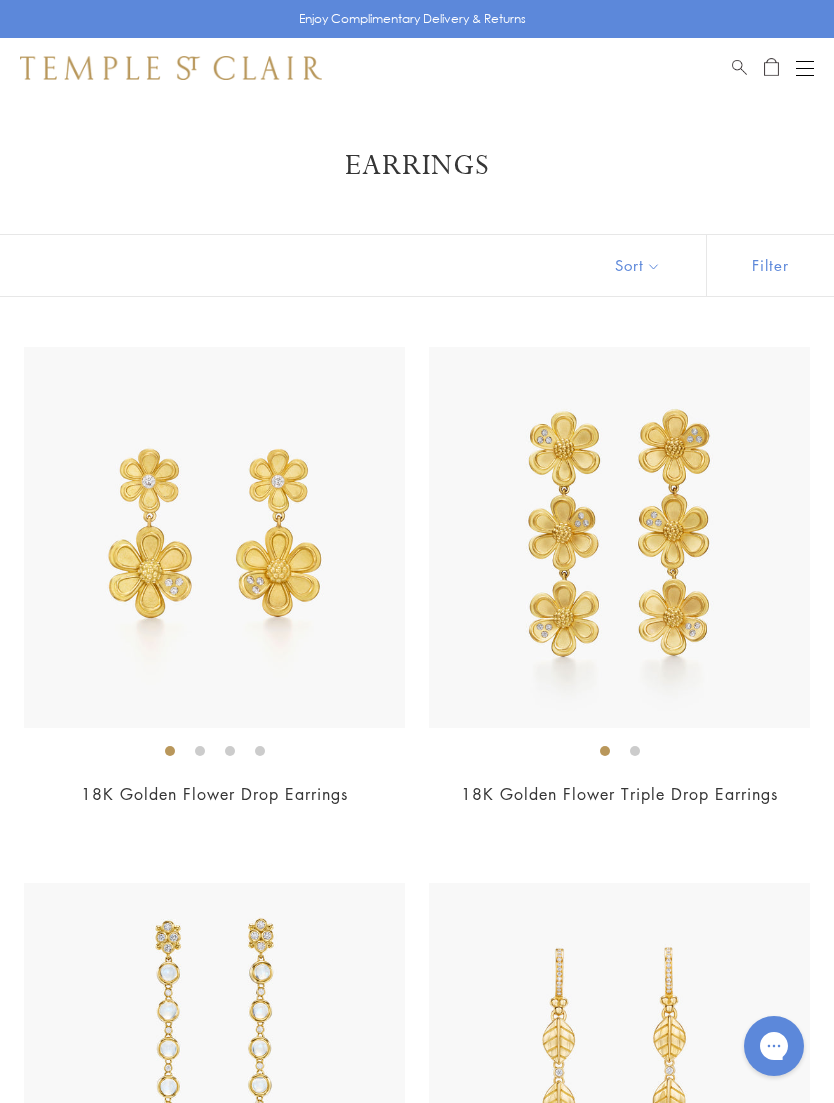 click at bounding box center [805, 68] 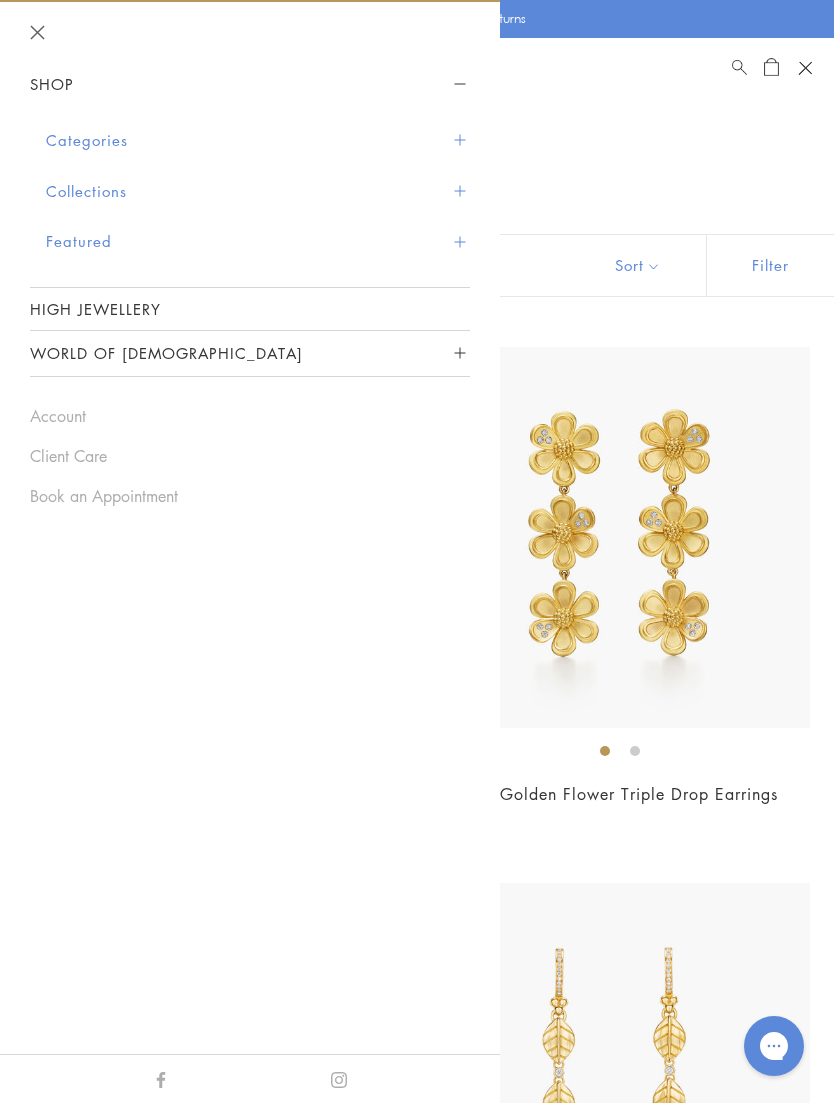click on "Collections" at bounding box center [258, 191] 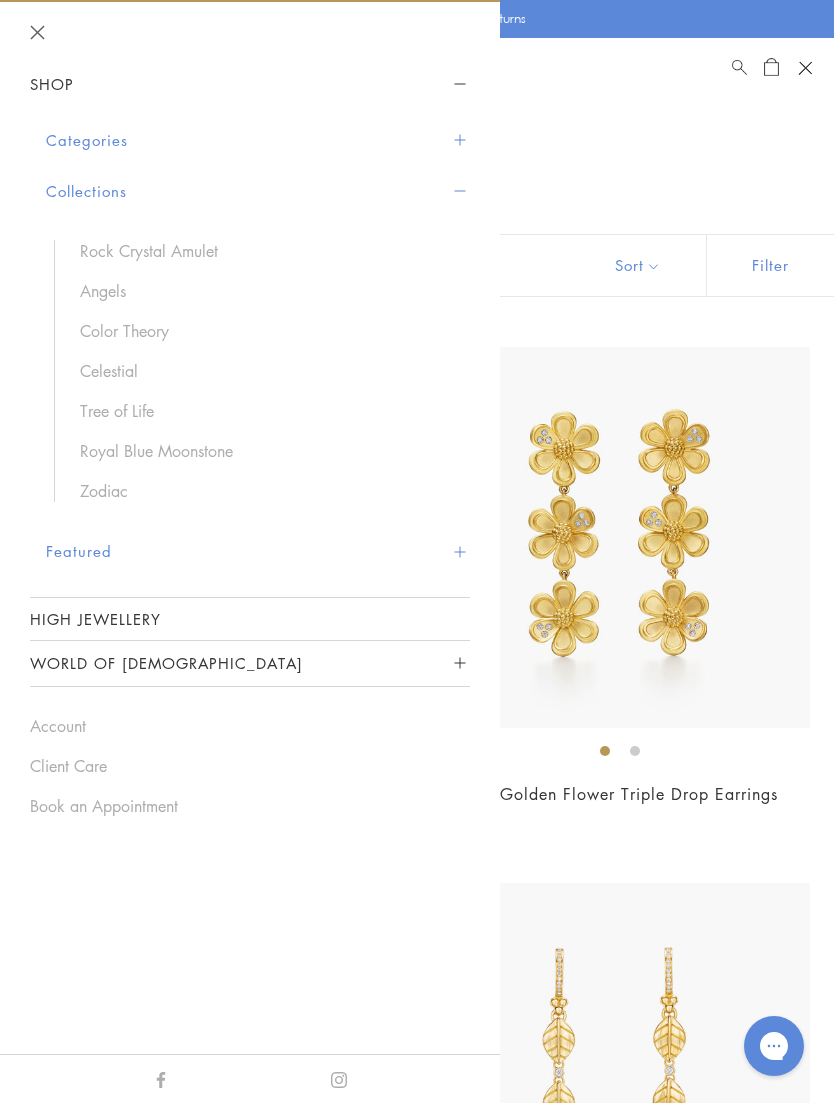 click on "Celestial" at bounding box center (265, 371) 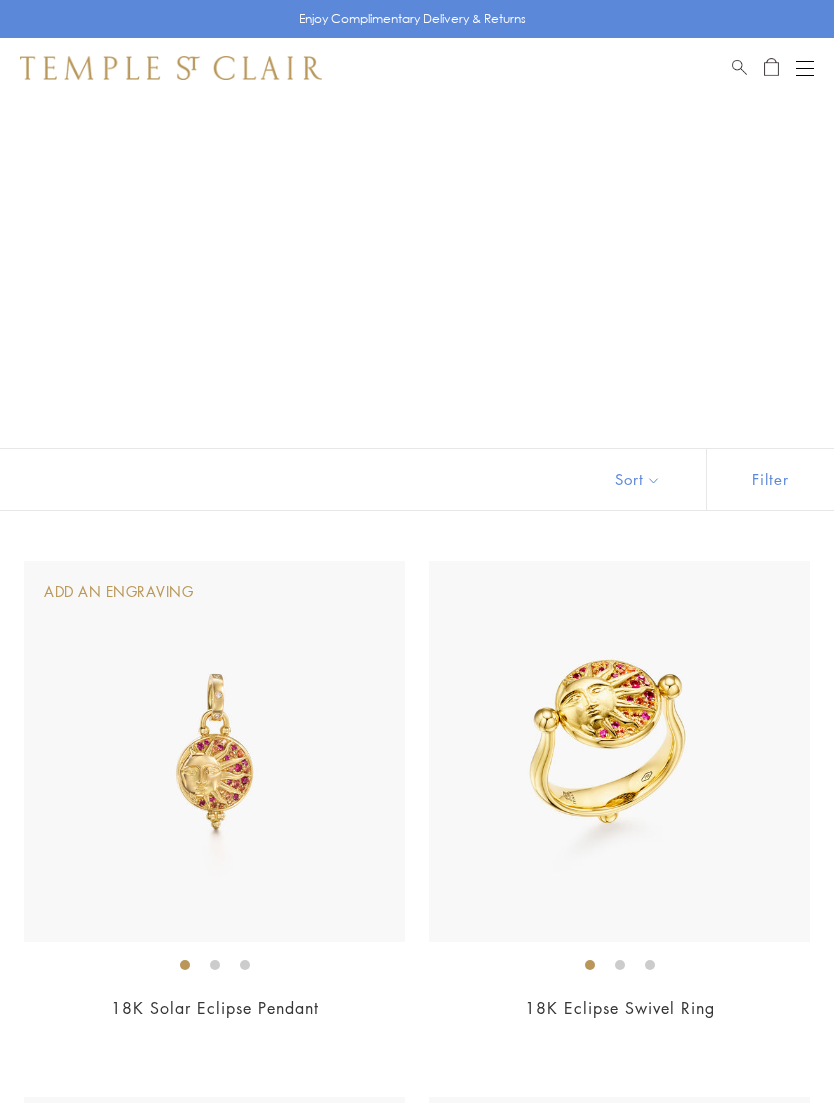 scroll, scrollTop: 0, scrollLeft: 0, axis: both 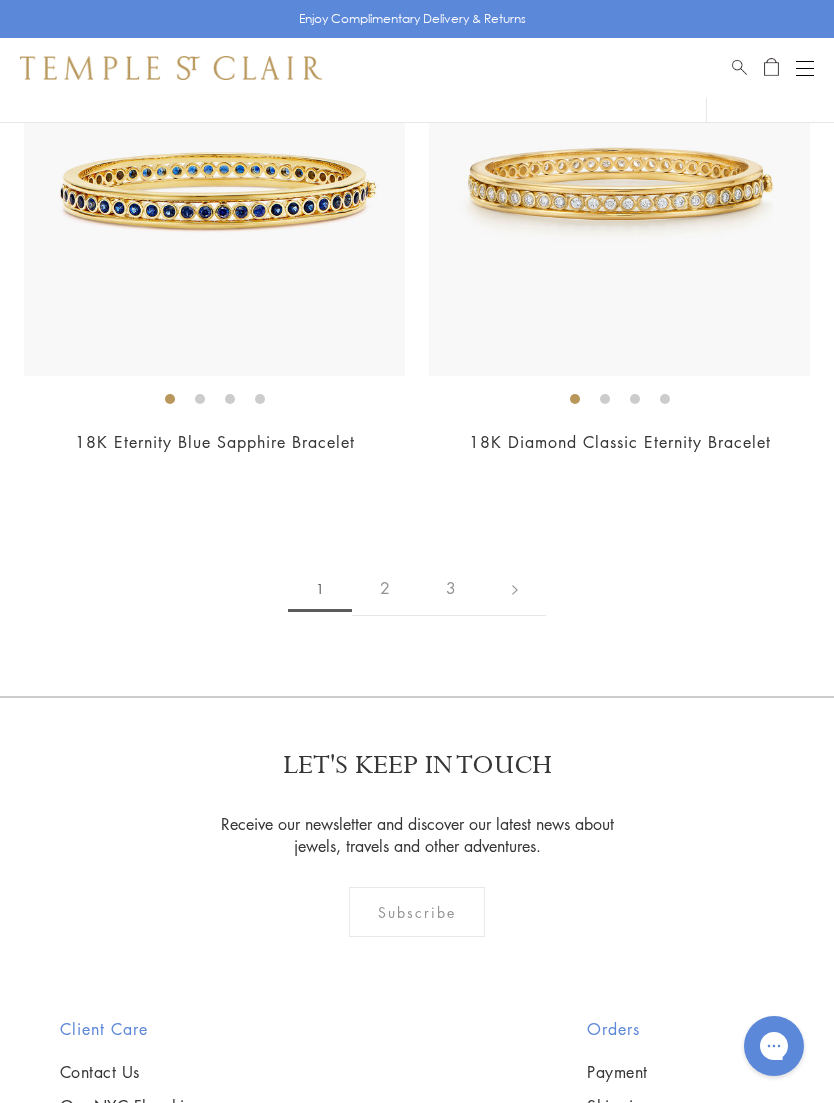 click on "2" at bounding box center (385, 588) 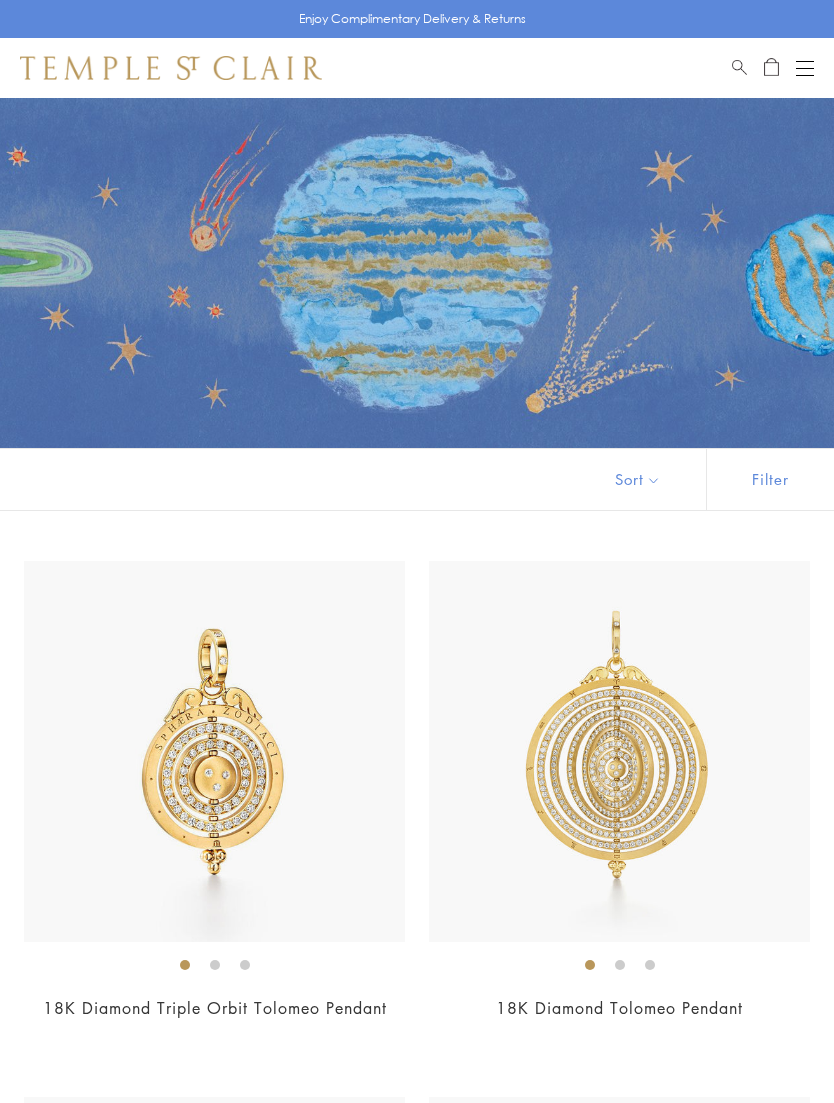 scroll, scrollTop: 0, scrollLeft: 0, axis: both 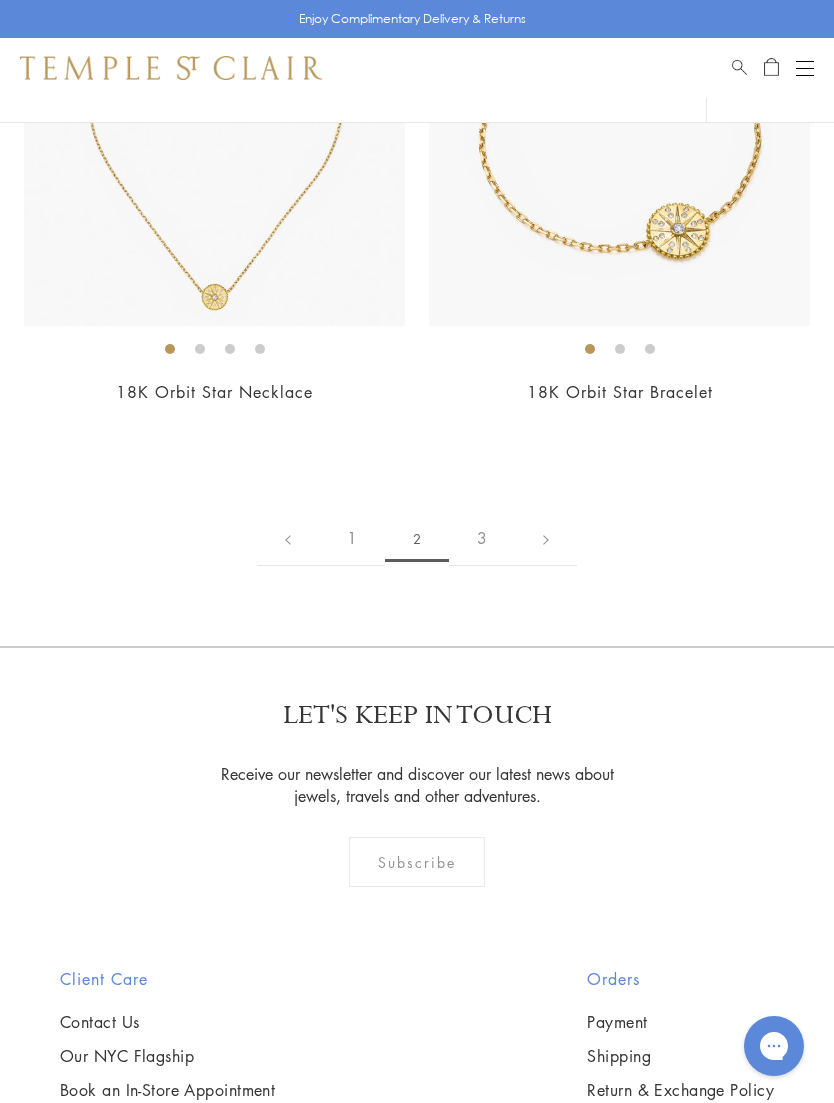 click on "3" at bounding box center (482, 538) 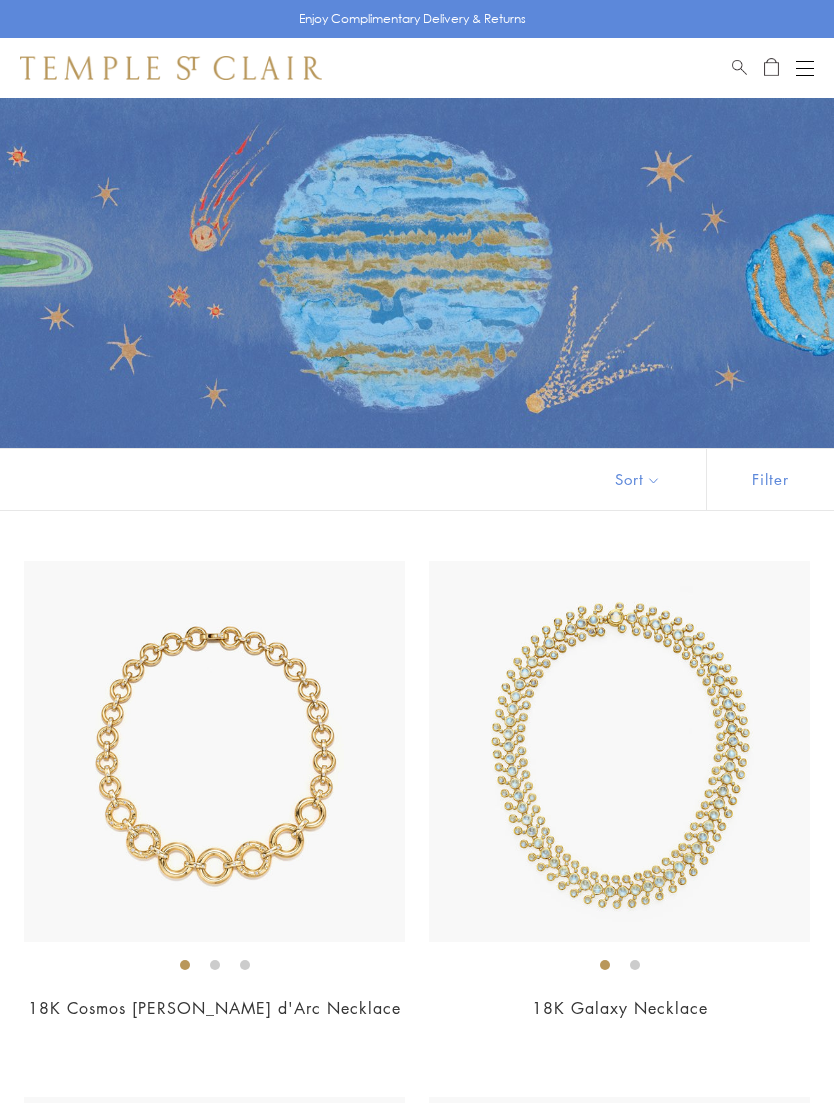 scroll, scrollTop: 0, scrollLeft: 0, axis: both 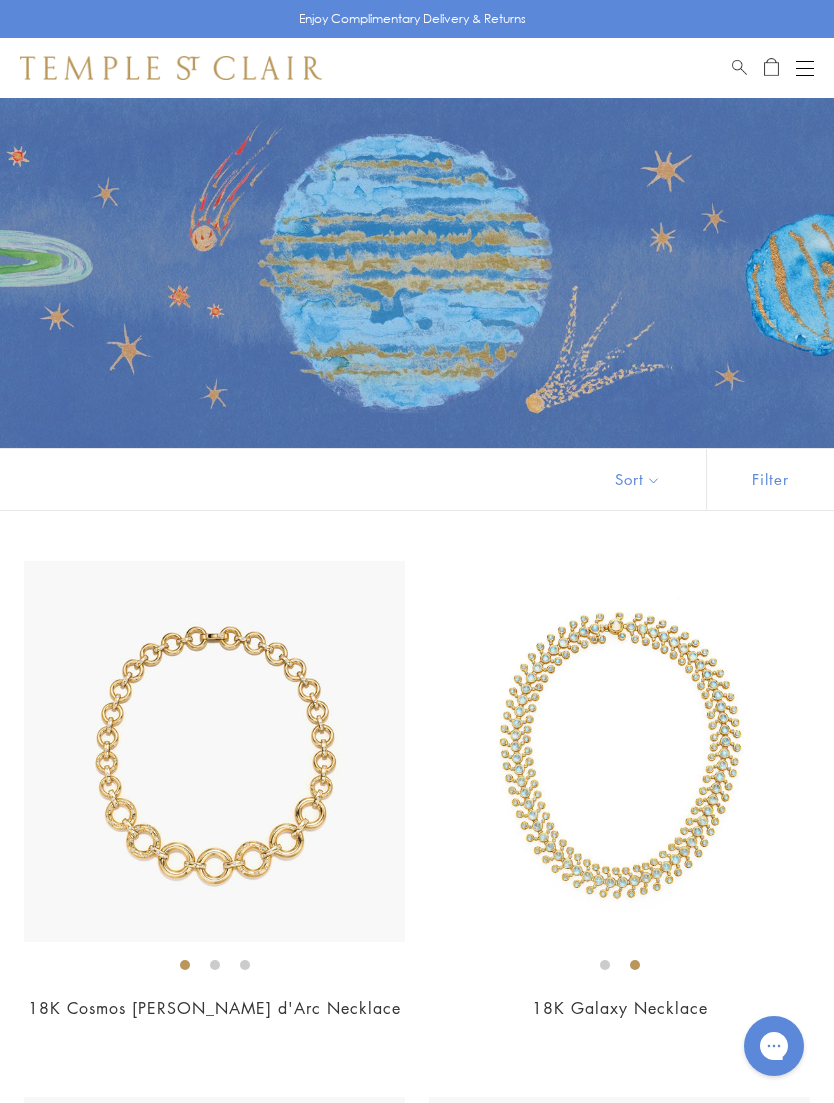 click on "Shop Shop
Categories Amulets   Pendants & Charms   Lockets   Chains & Leather Cords   Earrings   Rings   Bracelets & Bangles   Necklaces   Books & Notebooks   View All   Collections Rock Crystal Amulet   Angels   Color Theory   Celestial   Tree of Life   Royal Blue Moonstone   Zodiac   Featured Travel Jewels   New Arrivals   S25 Fiori Collection   Our Exclusive Jewels   Jewels to Personalize   Limited Edition Jewels   Sassini Rings   Temple Classics   Temple St. Clair x Big Life Foundation    Curated for you
Temple Convertible Charm Bracelet Shop Now" at bounding box center (417, 68) 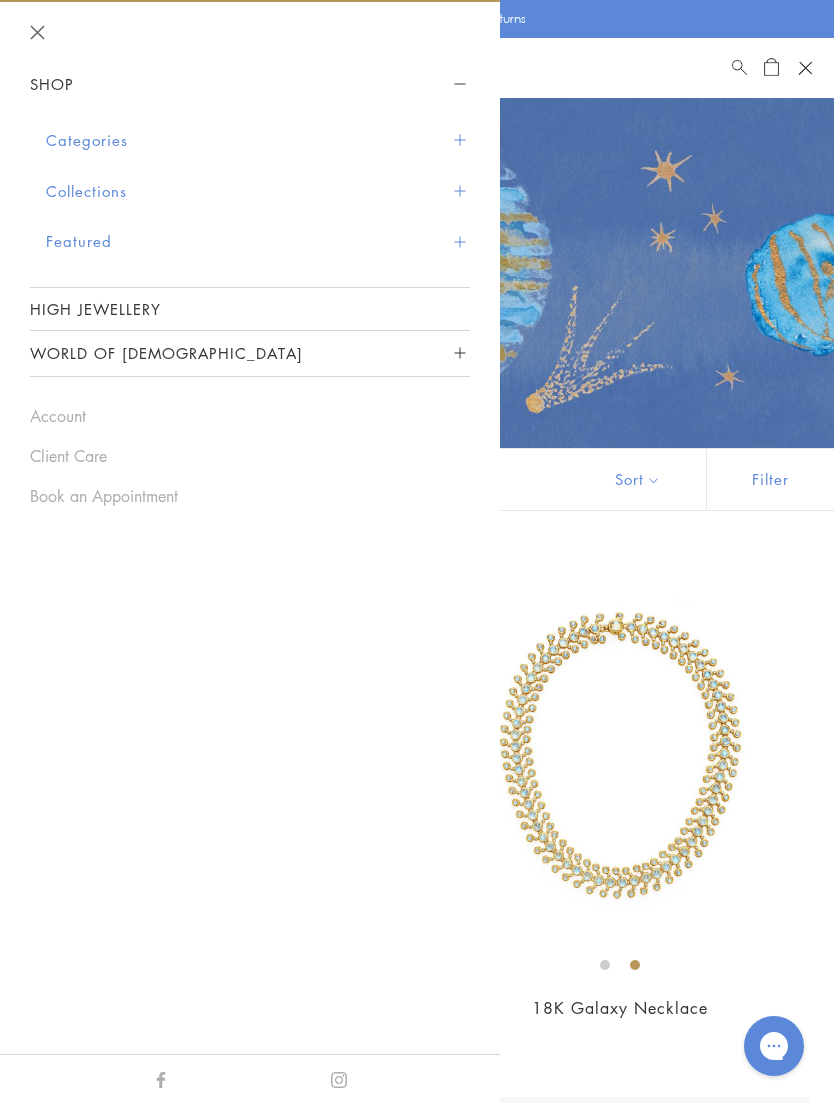 click on "Featured" at bounding box center (258, 241) 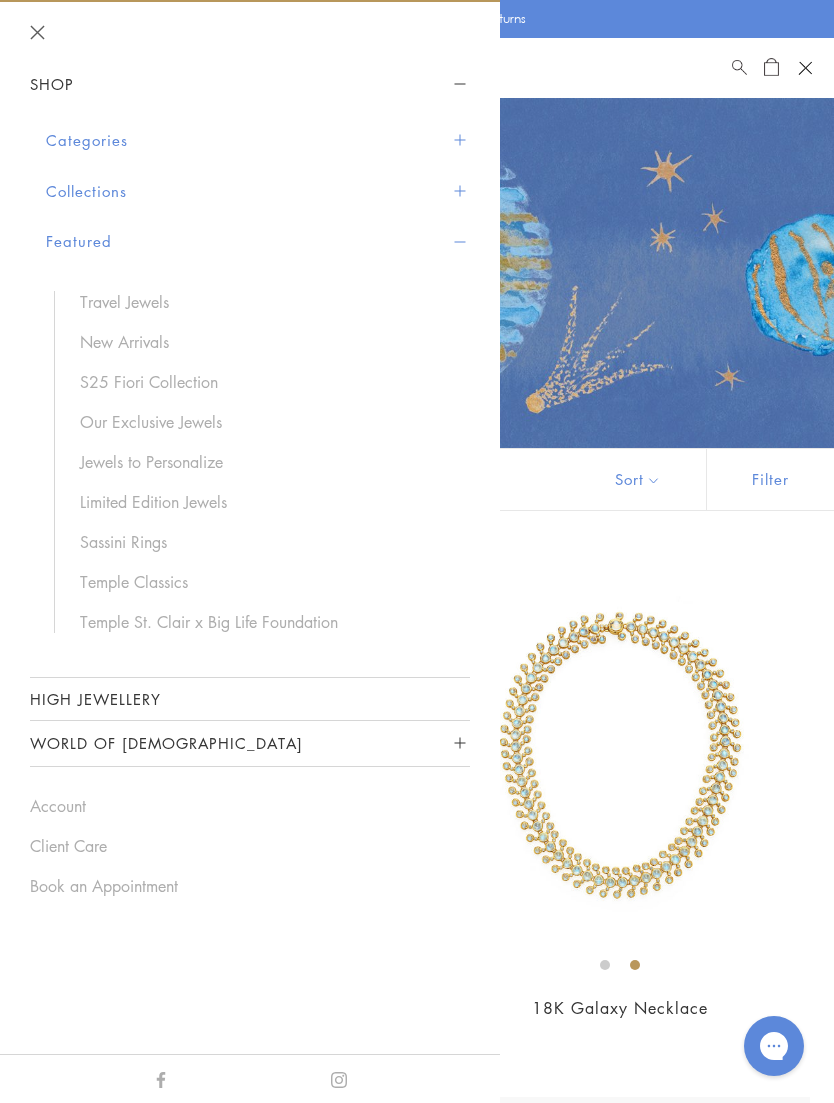 click on "Temple St. Clair x Big Life Foundation" at bounding box center (265, 622) 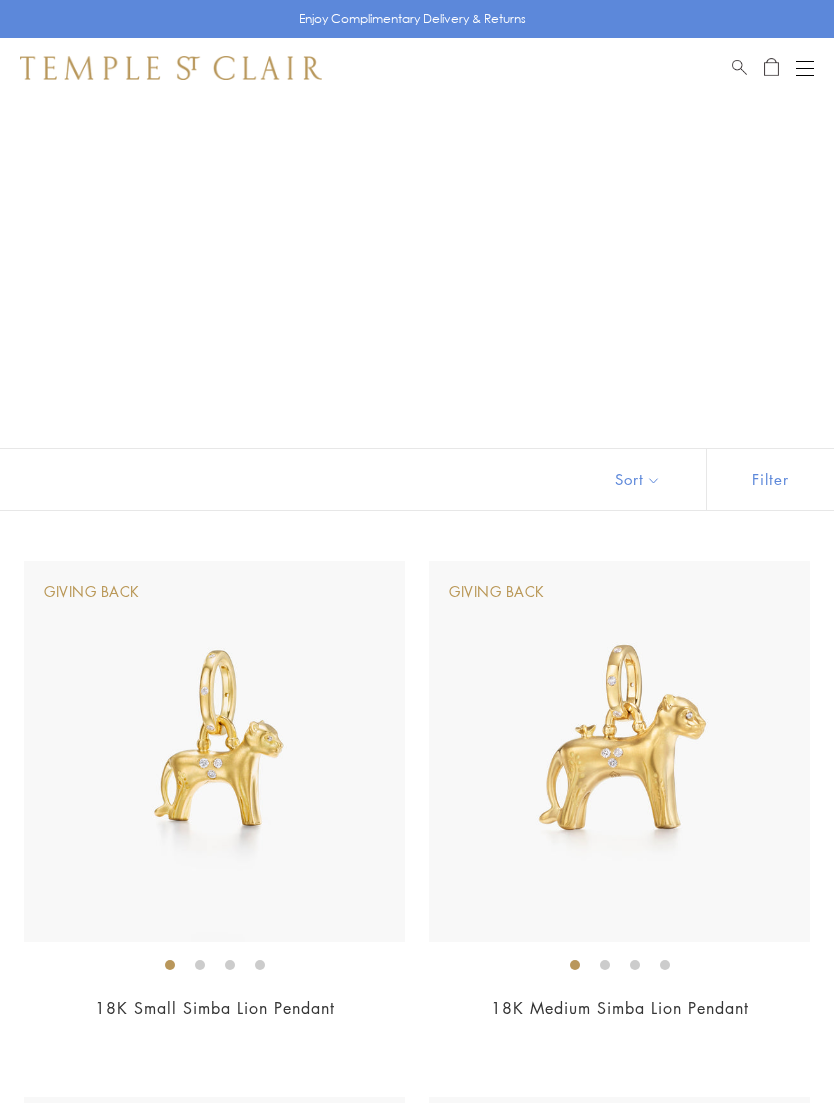 scroll, scrollTop: 0, scrollLeft: 0, axis: both 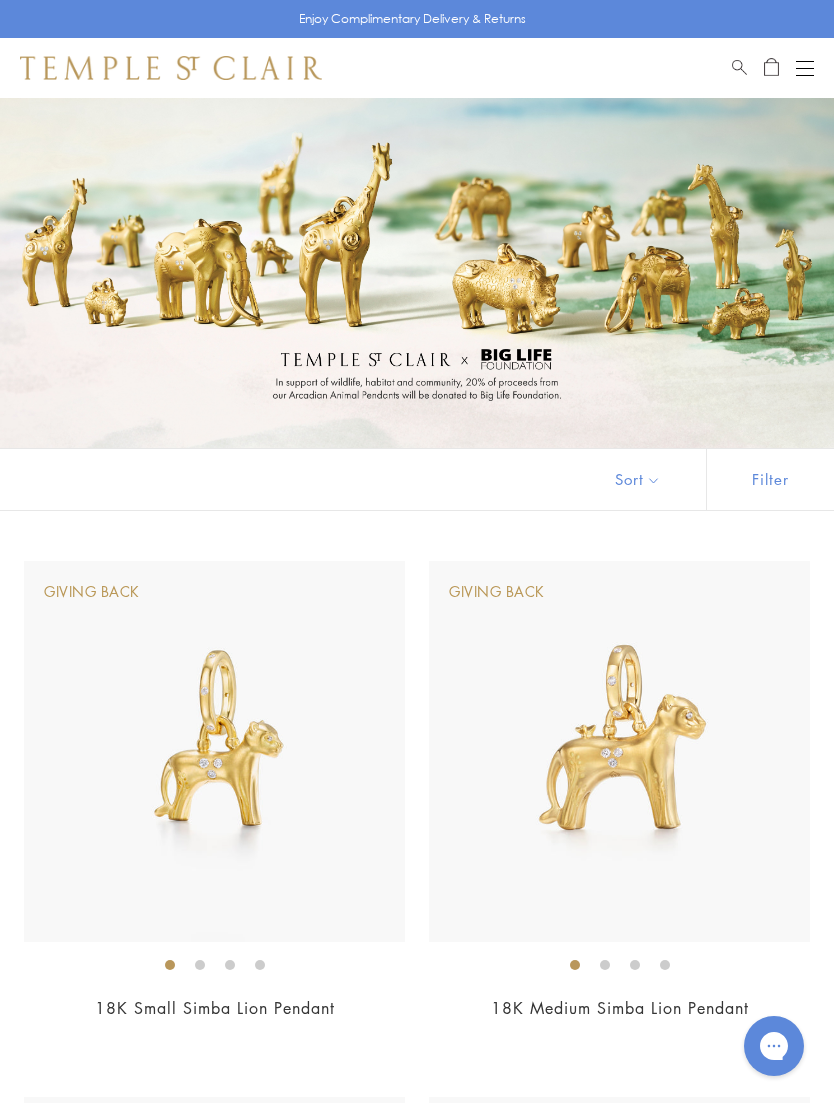 click on "Shop Shop
Categories Amulets   Pendants & Charms   Lockets   Chains & Leather Cords   Earrings   Rings   Bracelets & Bangles   Necklaces   Books & Notebooks   View All   Collections Rock Crystal Amulet   Angels   Color Theory   Celestial   Tree of Life   Royal Blue Moonstone   Zodiac   Featured Travel Jewels   New Arrivals   S25 Fiori Collection   Our Exclusive Jewels   Jewels to Personalize   Limited Edition Jewels   Sassini Rings   Temple Classics   Temple St. Clair x Big Life Foundation    Curated for you
Temple Convertible Charm Bracelet Shop Now" at bounding box center (417, 68) 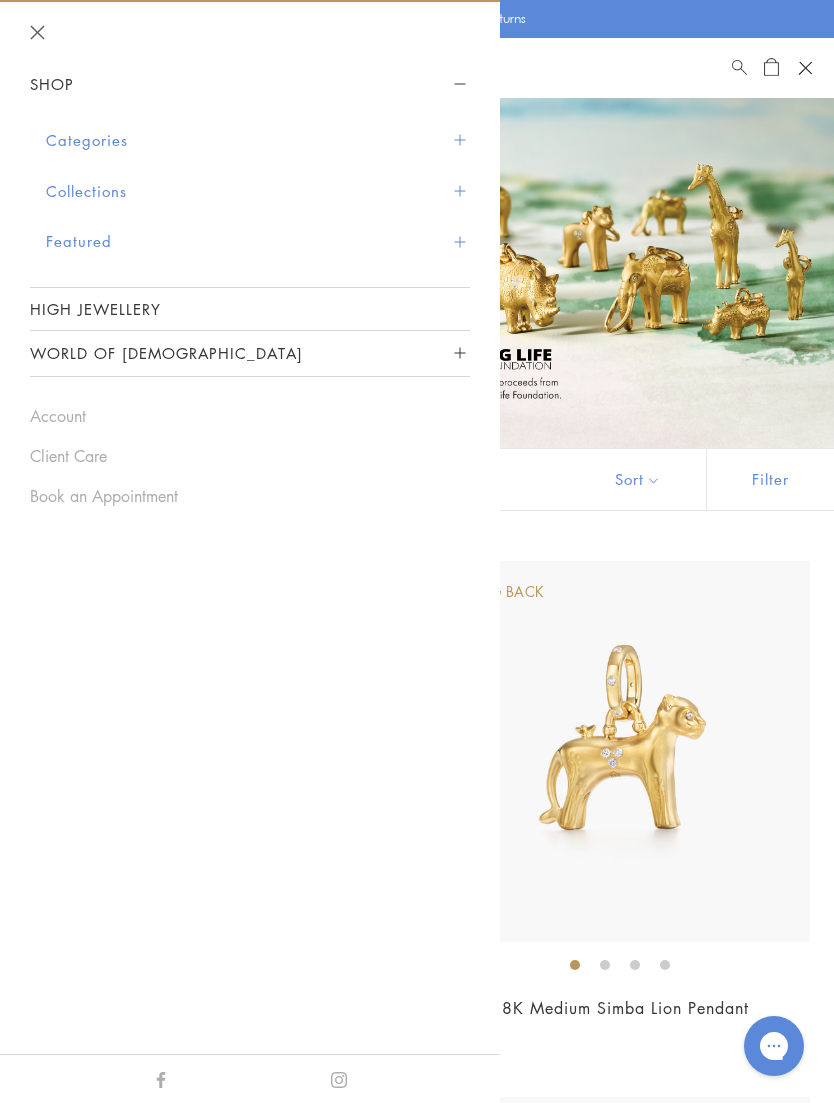 click on "Featured" at bounding box center [258, 241] 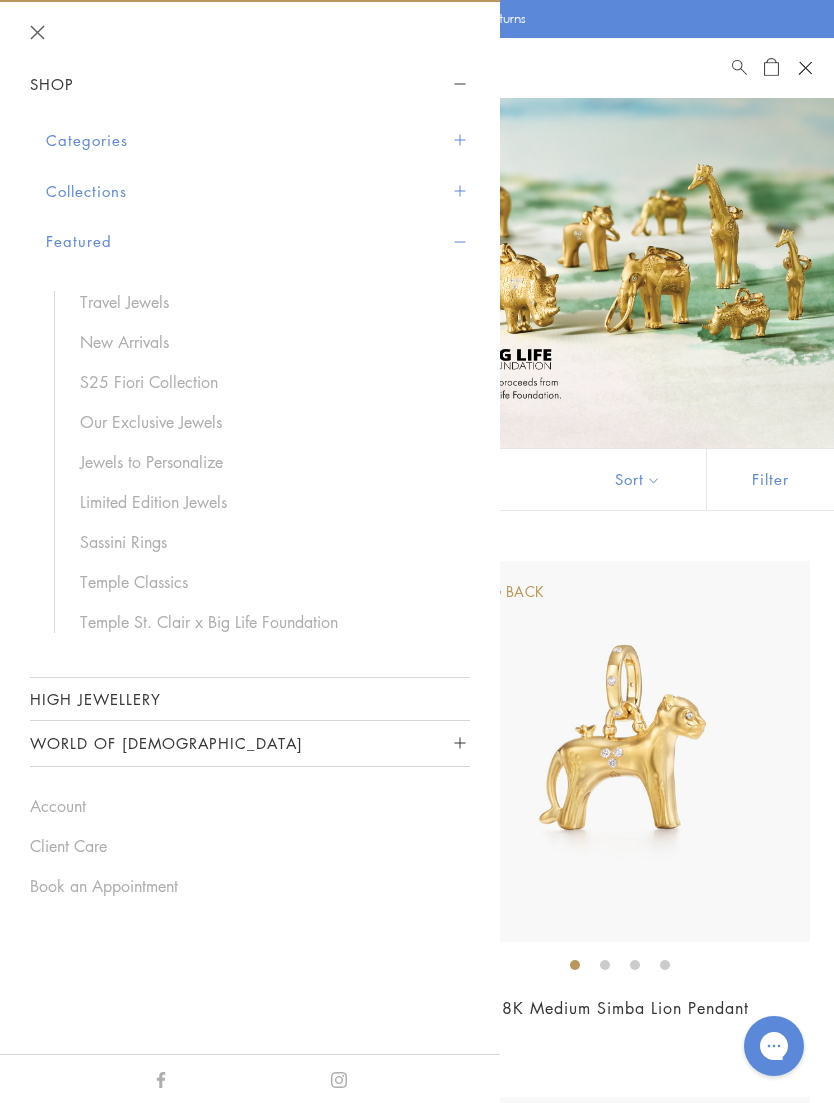 click on "Temple Classics" at bounding box center (265, 582) 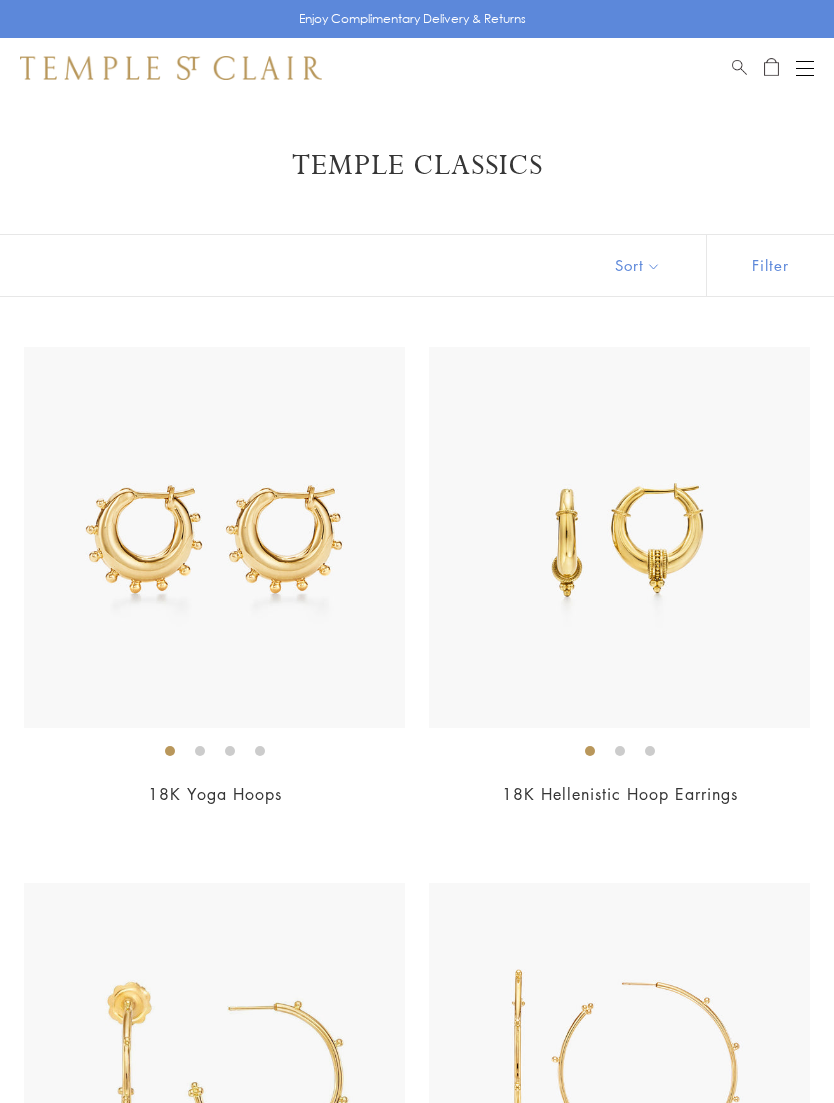 scroll, scrollTop: 0, scrollLeft: 0, axis: both 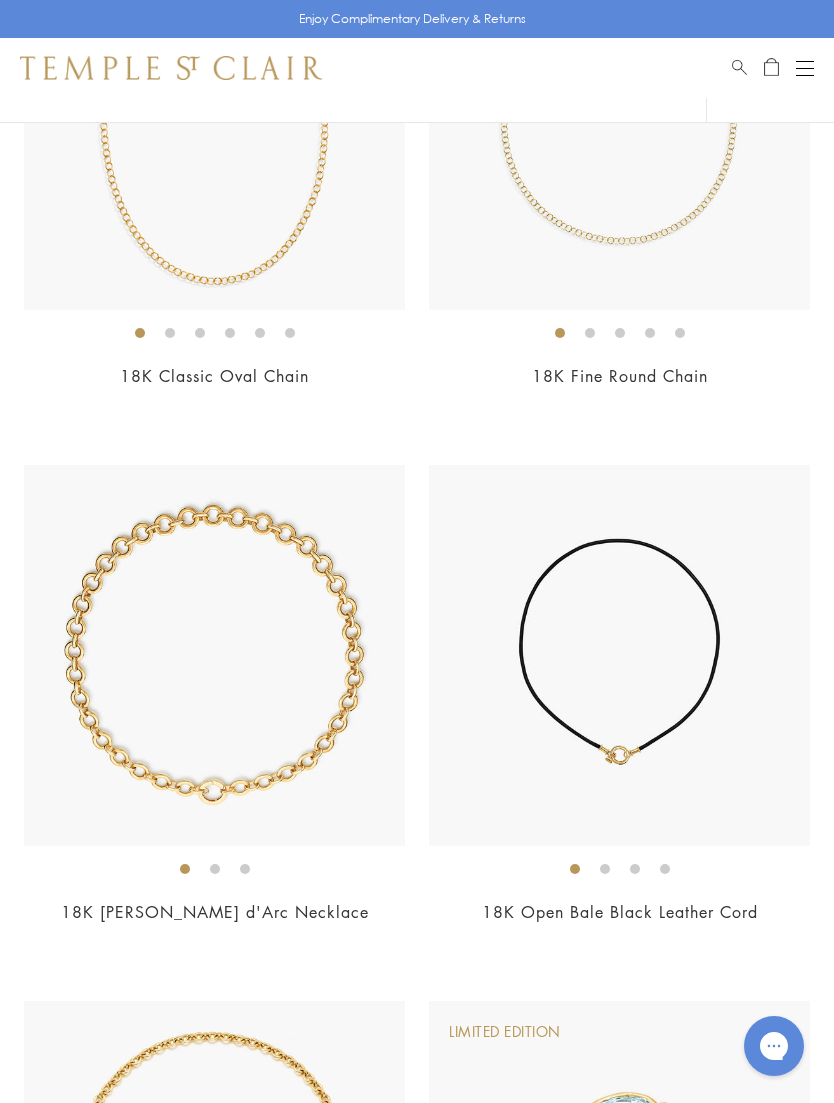 click at bounding box center (805, 68) 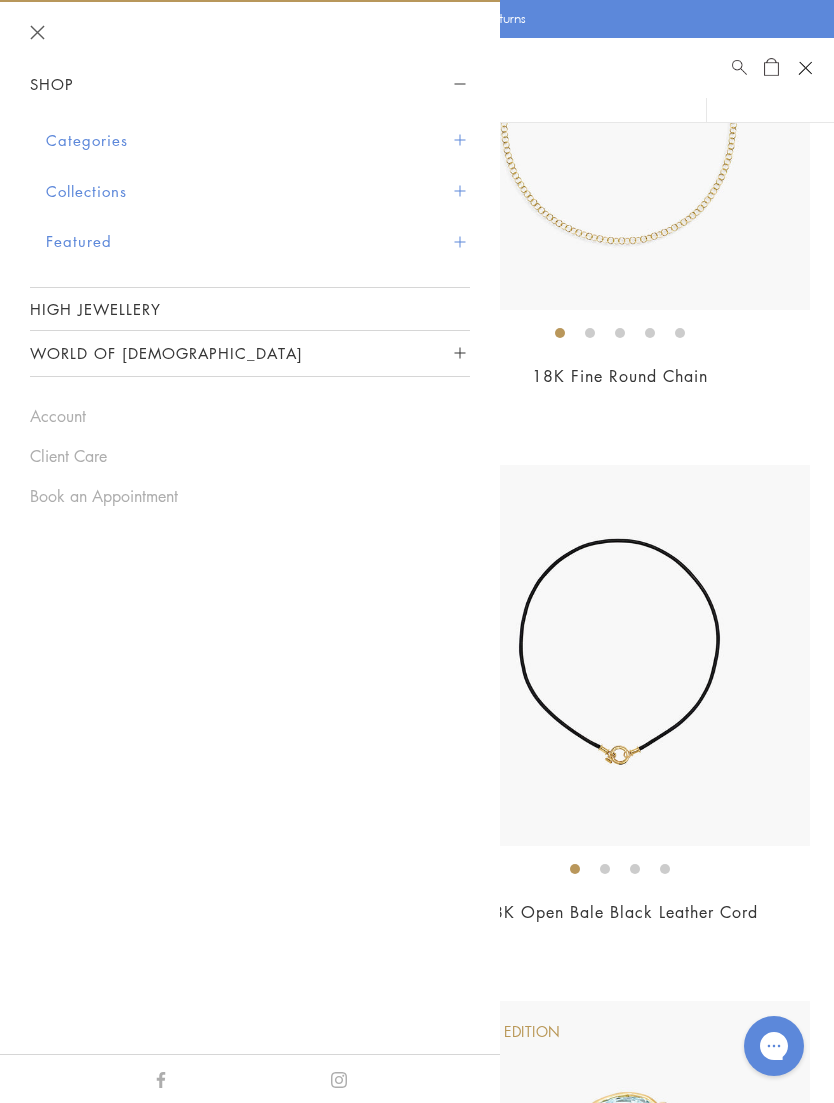 click on "Categories" at bounding box center [258, 140] 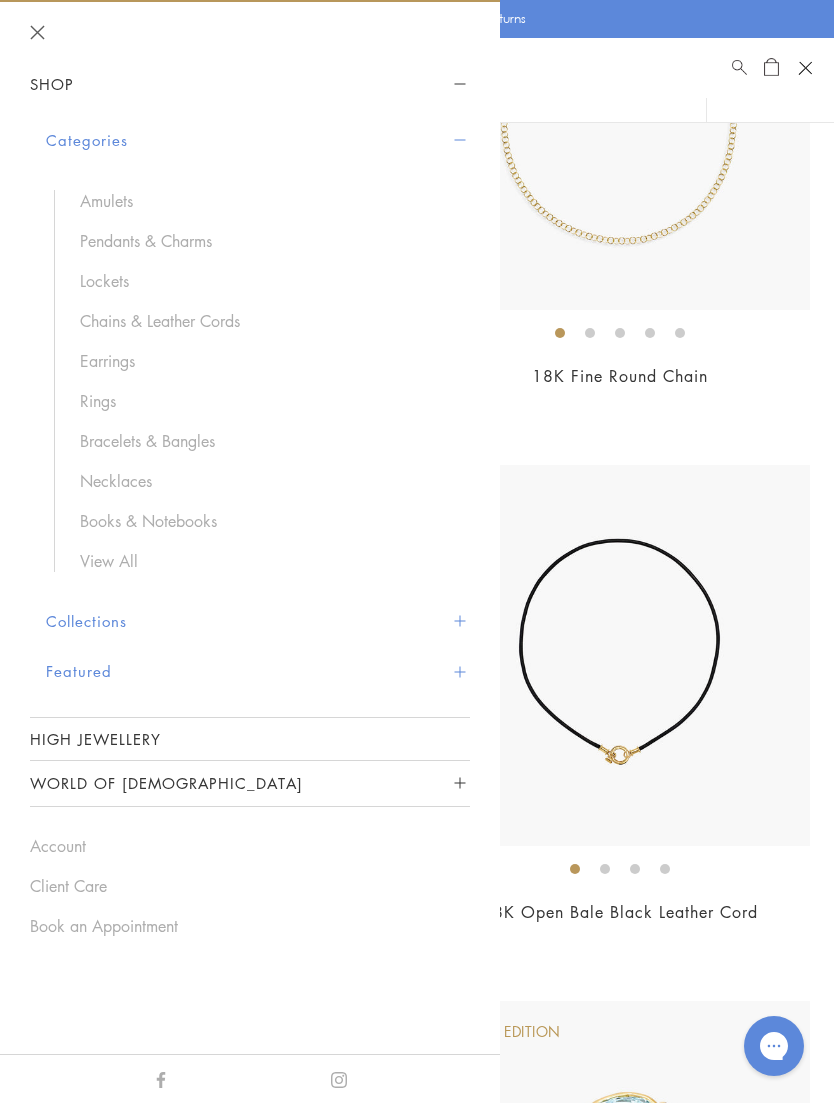 click on "Chains & Leather Cords" at bounding box center [265, 321] 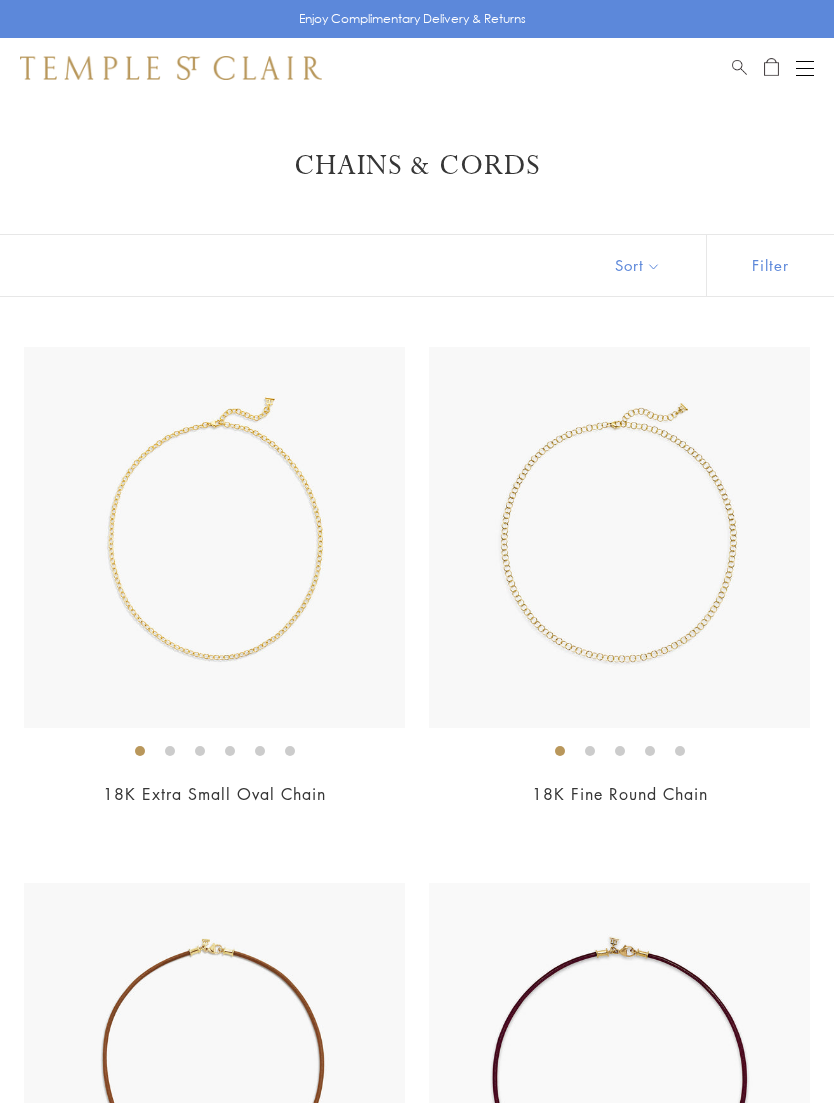 scroll, scrollTop: 0, scrollLeft: 0, axis: both 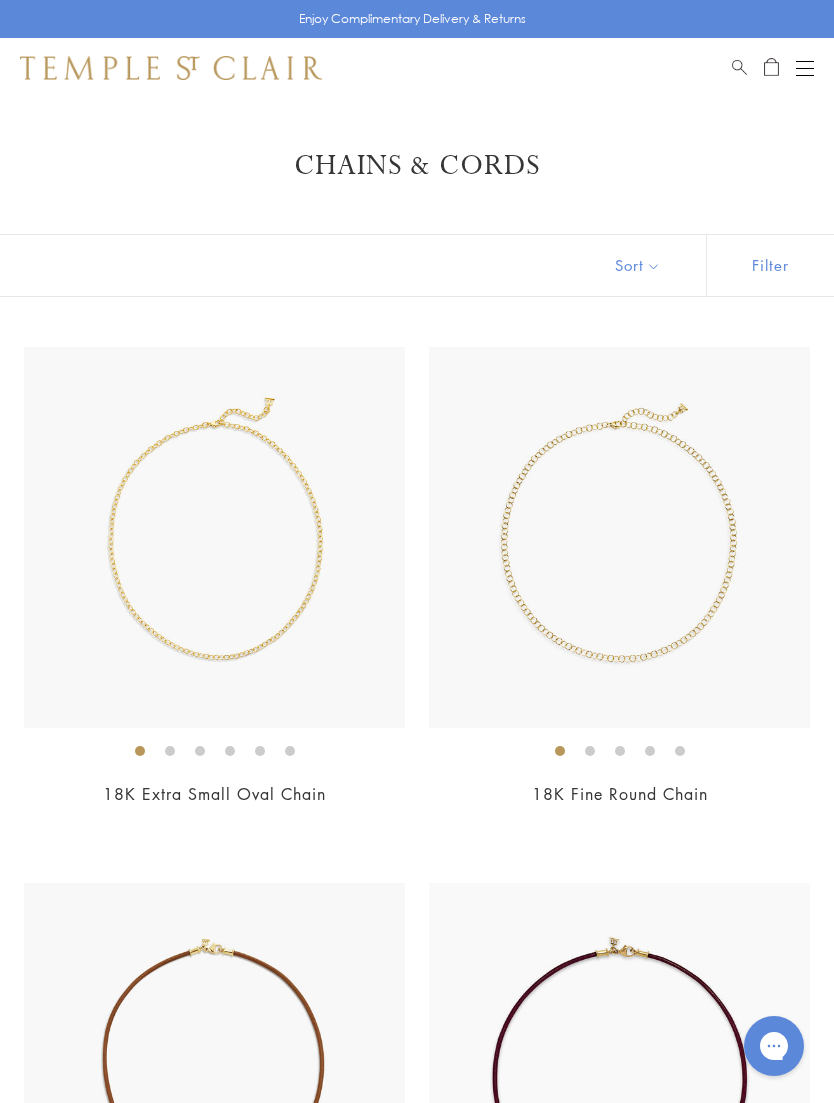 click at bounding box center (805, 68) 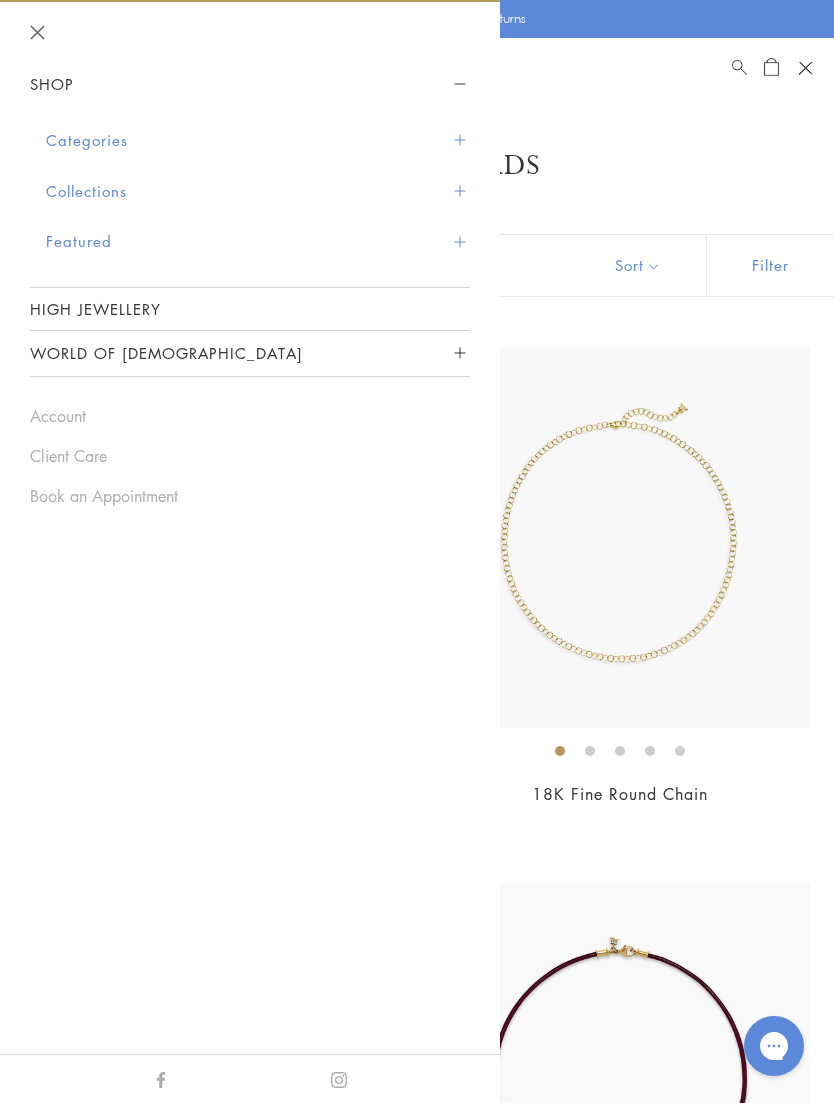 click on "High Jewellery" at bounding box center (250, 309) 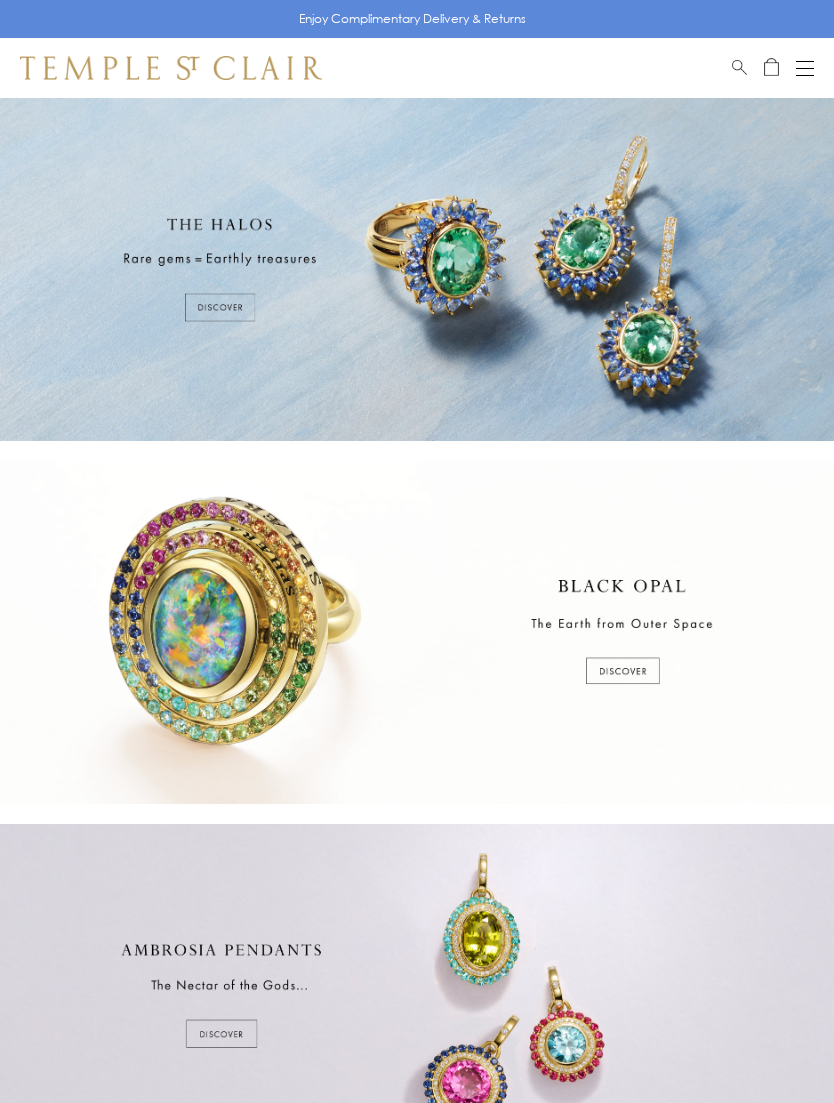 scroll, scrollTop: 0, scrollLeft: 0, axis: both 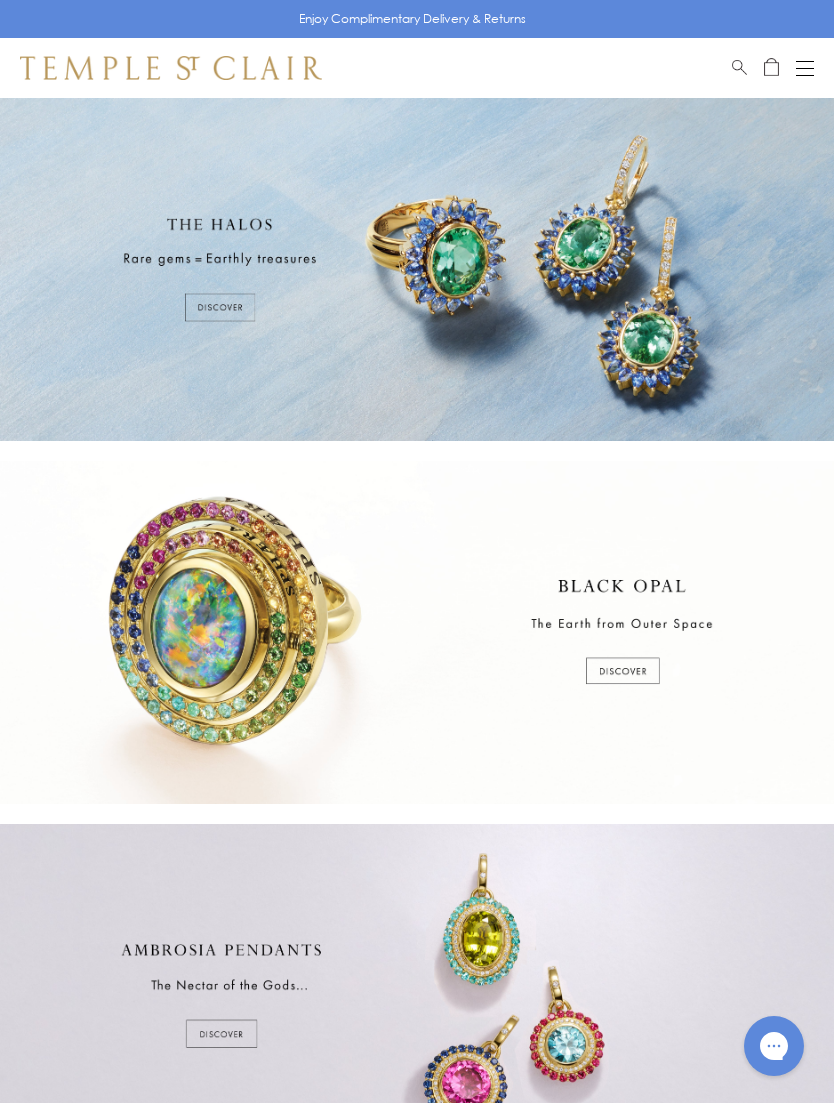 click at bounding box center [805, 68] 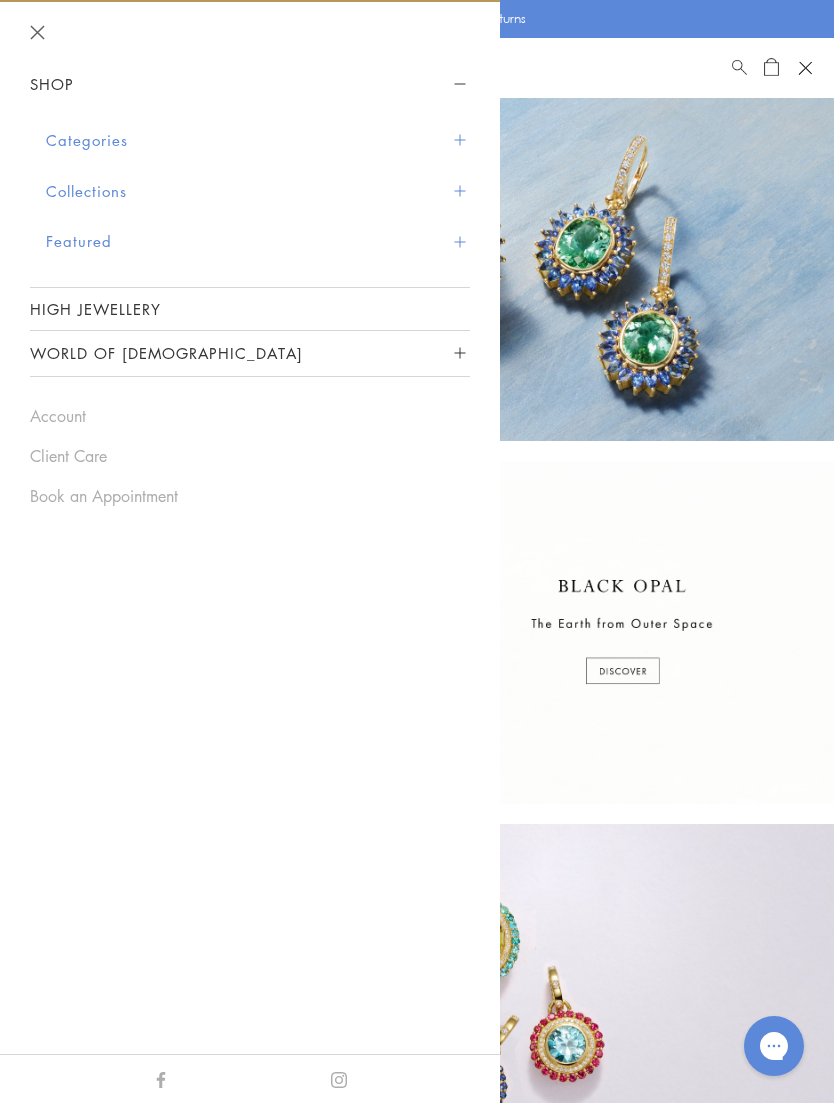click on "Featured" at bounding box center [258, 241] 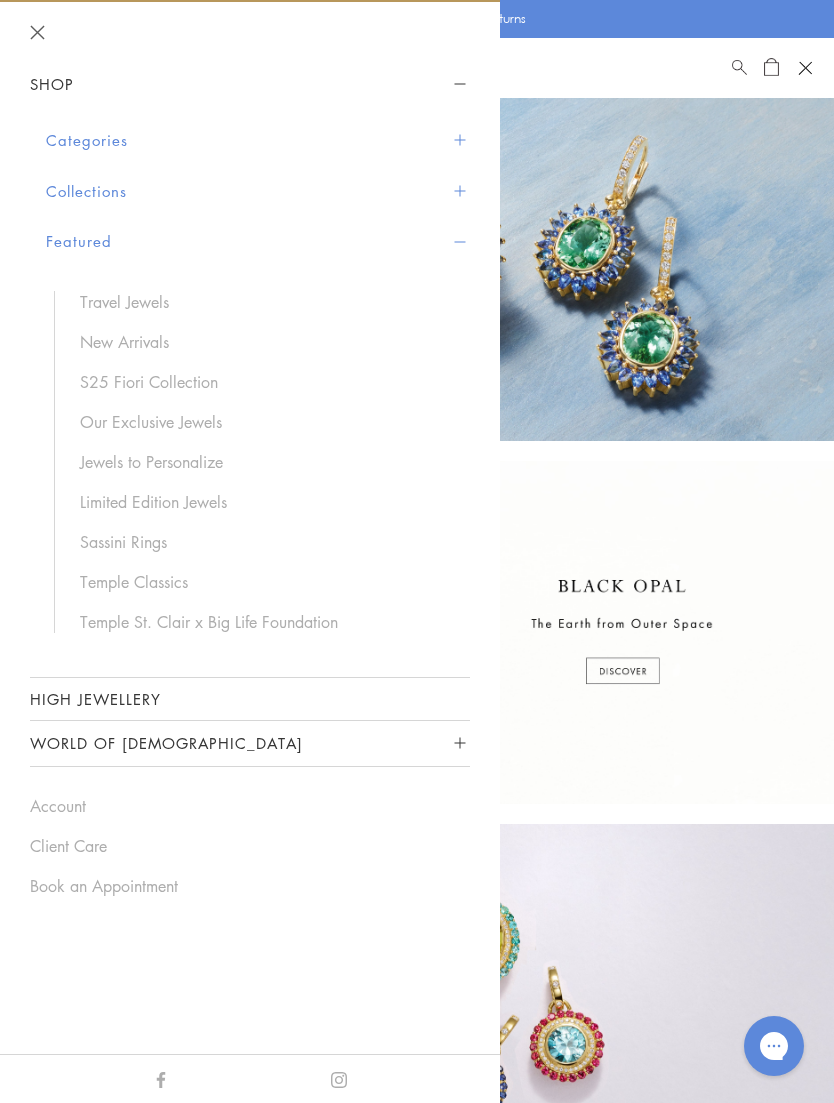 click on "Limited Edition Jewels" at bounding box center (265, 502) 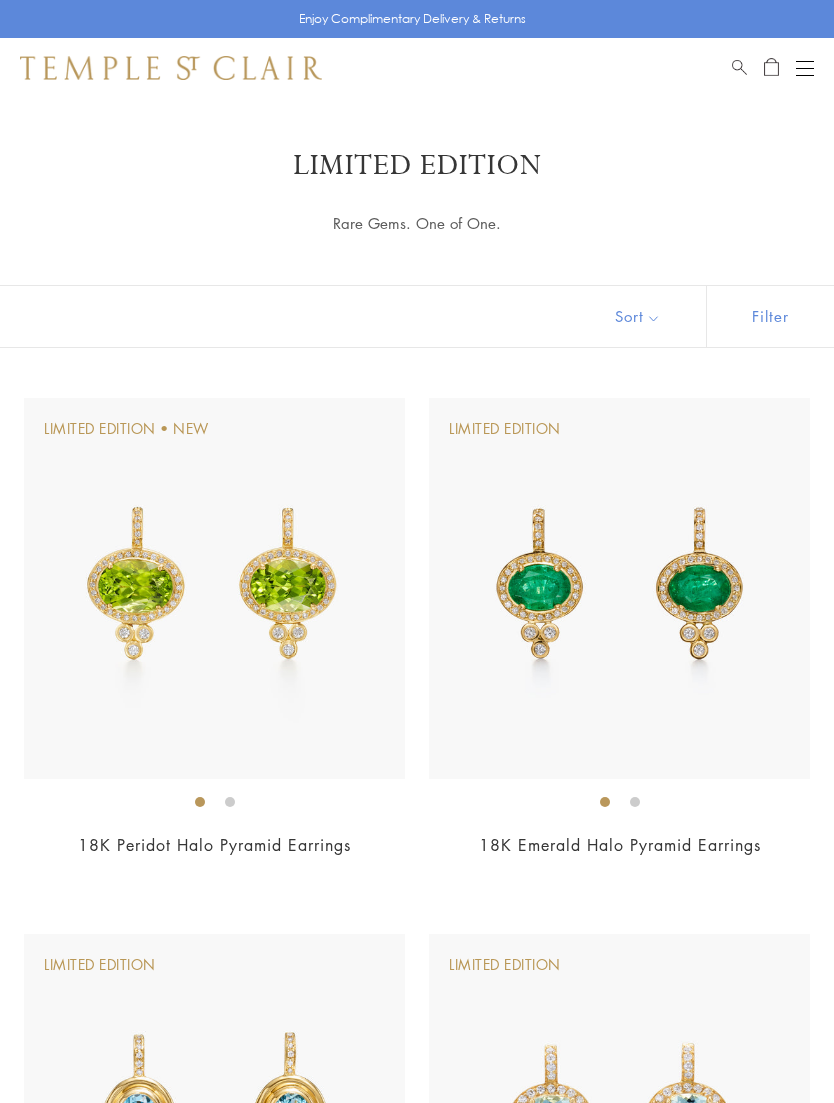 scroll, scrollTop: 0, scrollLeft: 0, axis: both 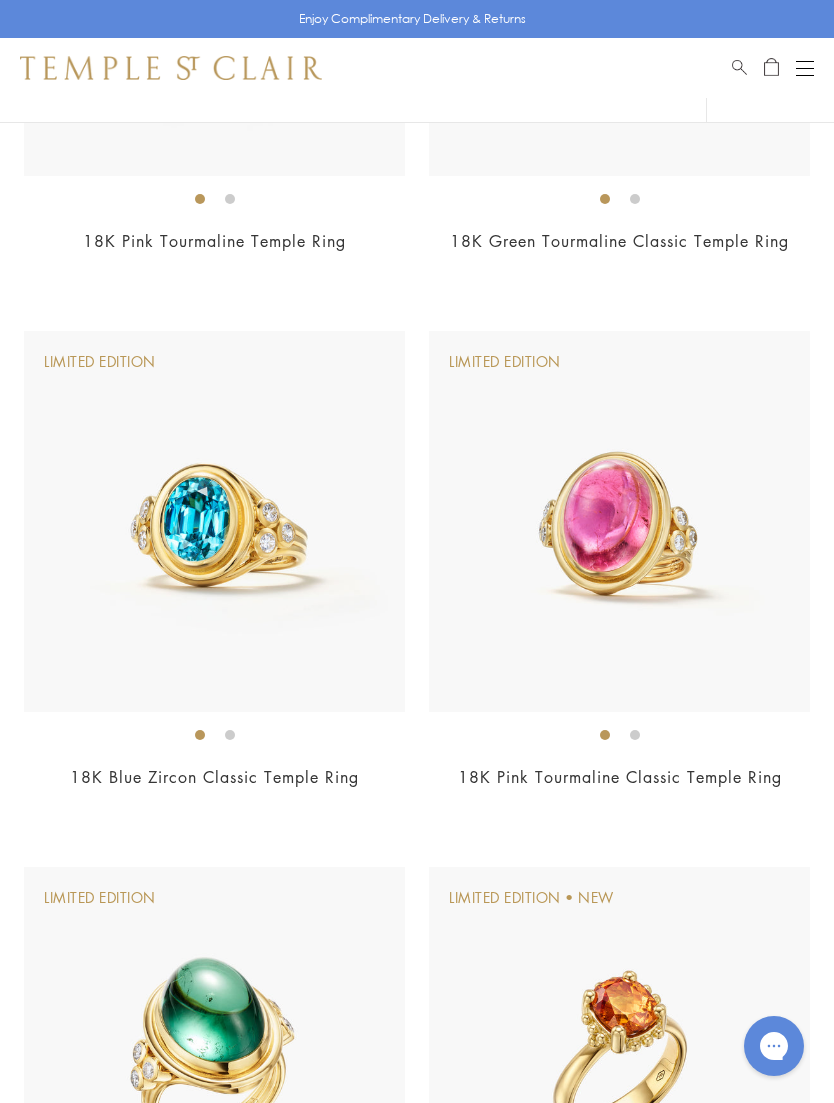 click at bounding box center [619, 521] 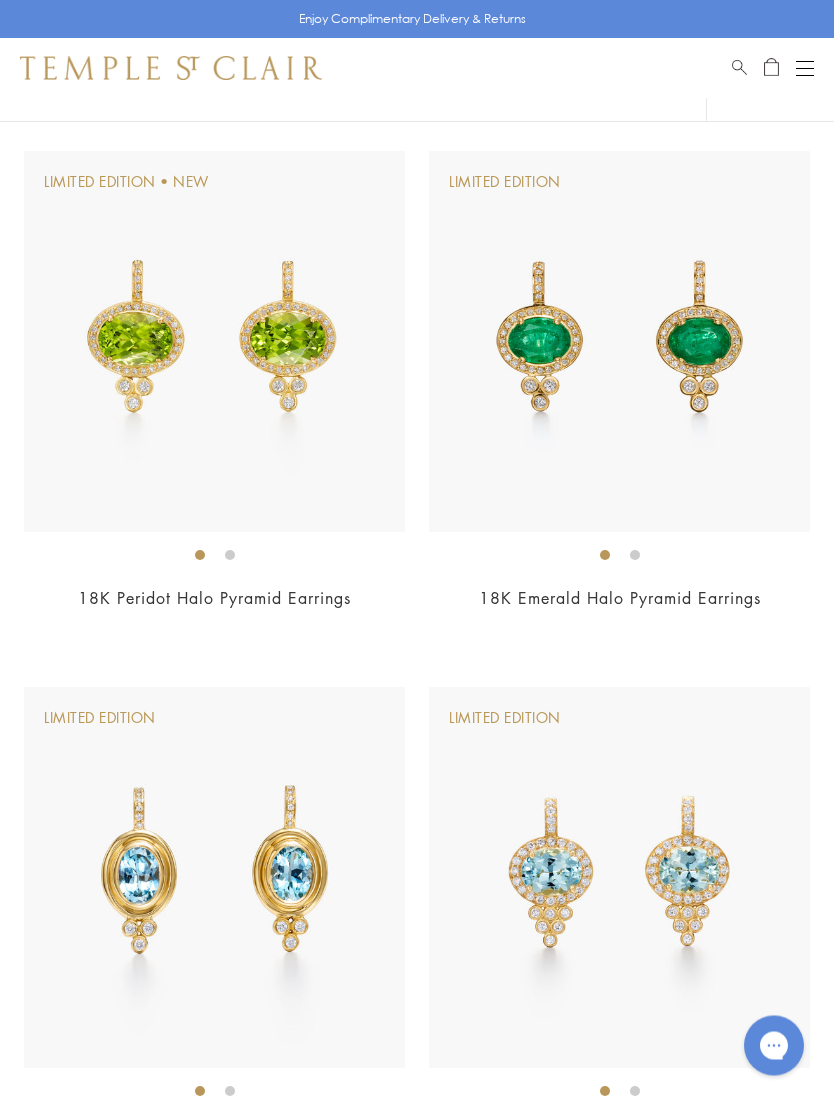 scroll, scrollTop: 0, scrollLeft: 0, axis: both 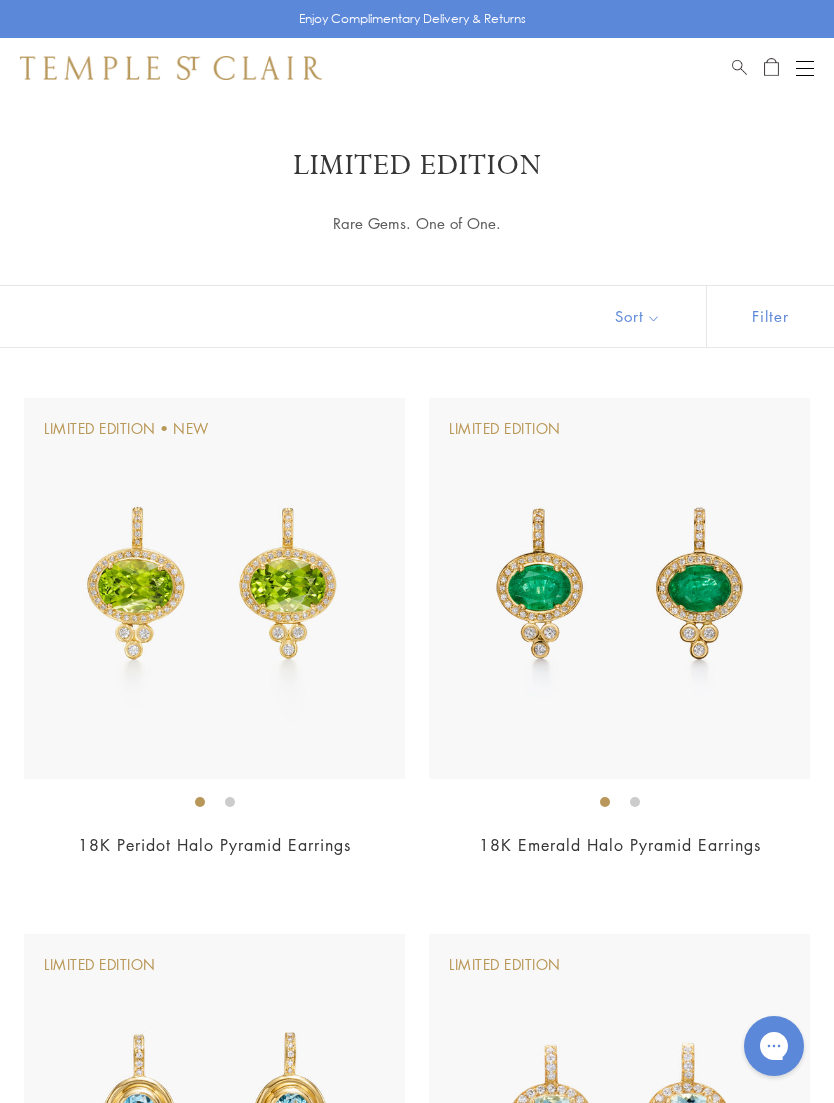 click at bounding box center (805, 68) 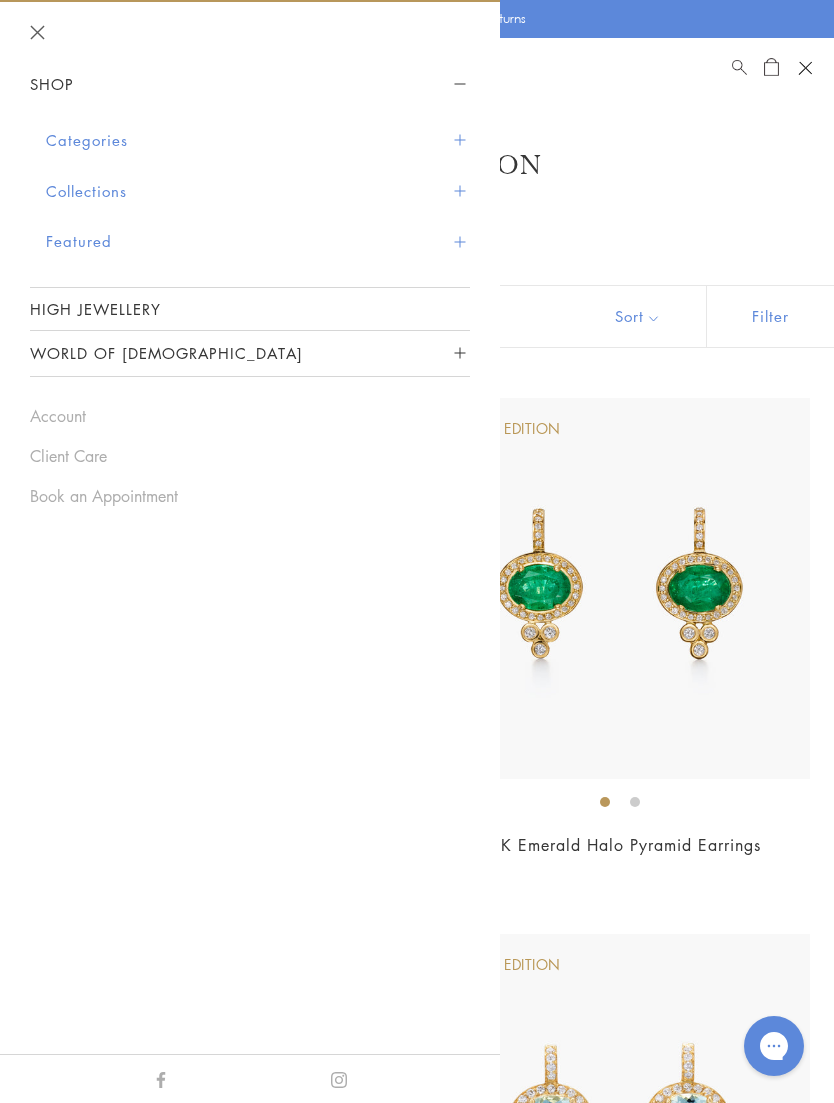 click at bounding box center [459, 190] 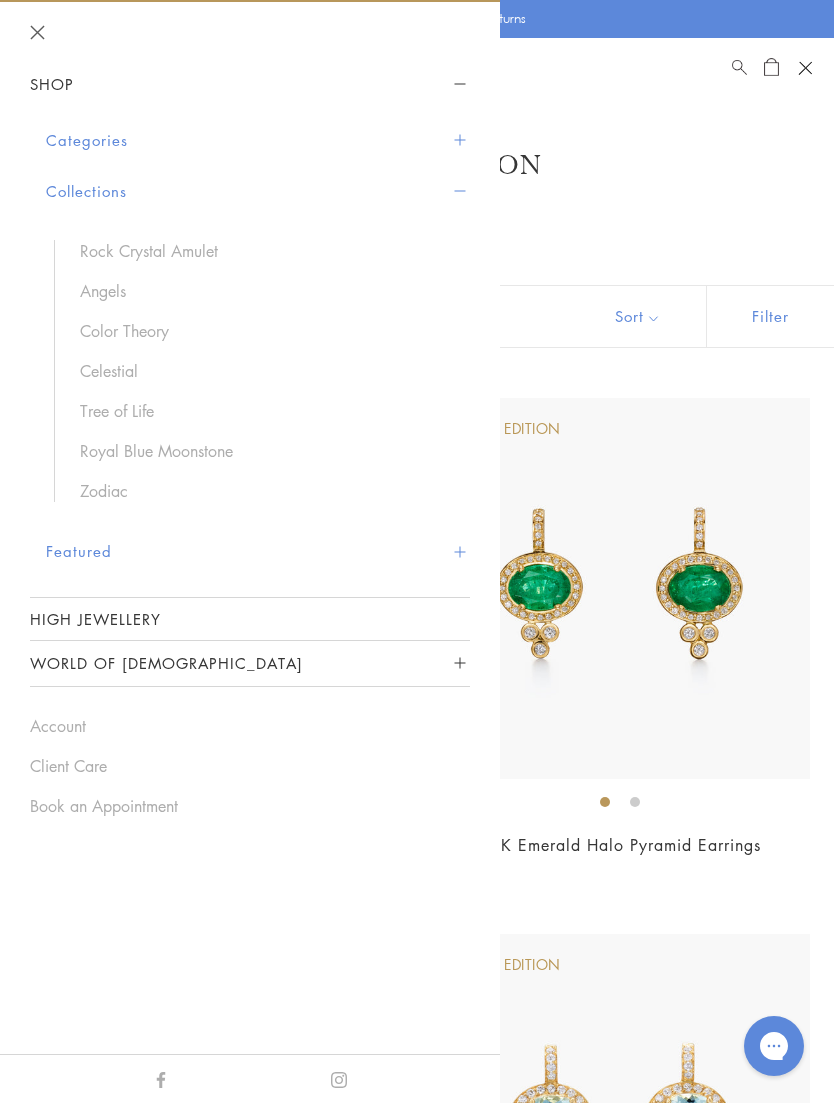 click on "Royal Blue Moonstone" at bounding box center [265, 451] 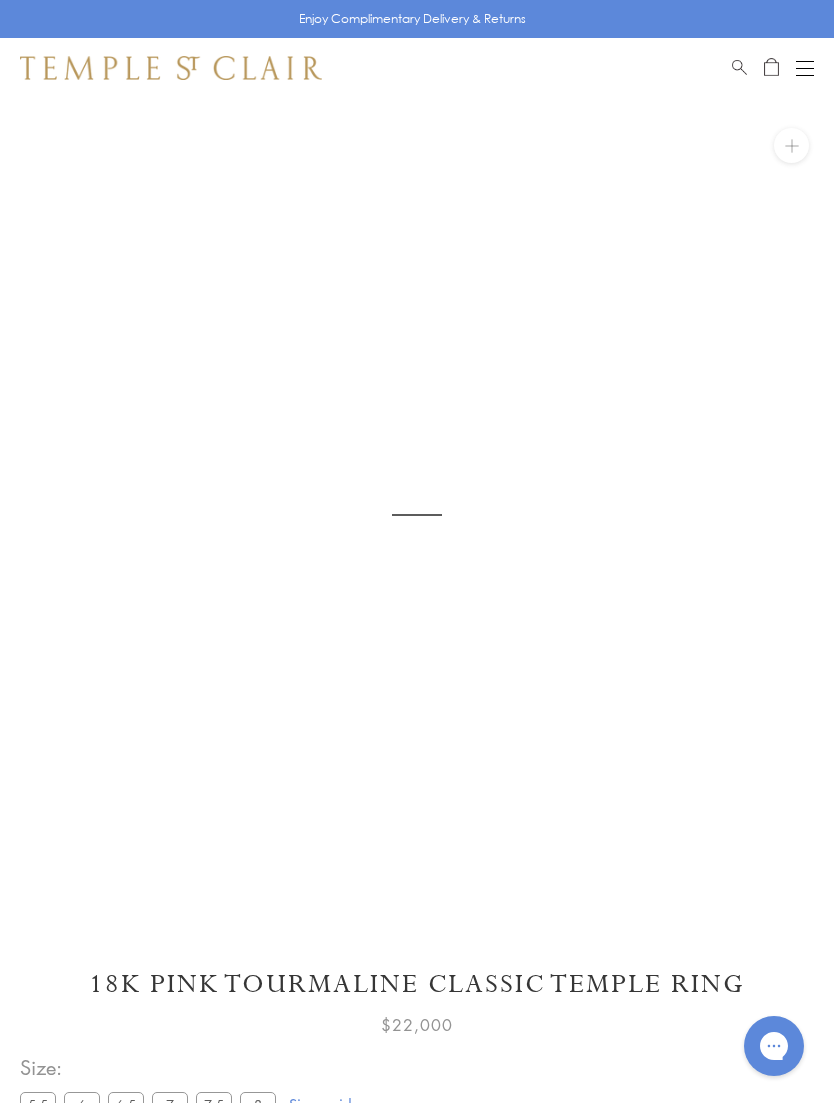 scroll, scrollTop: 0, scrollLeft: 0, axis: both 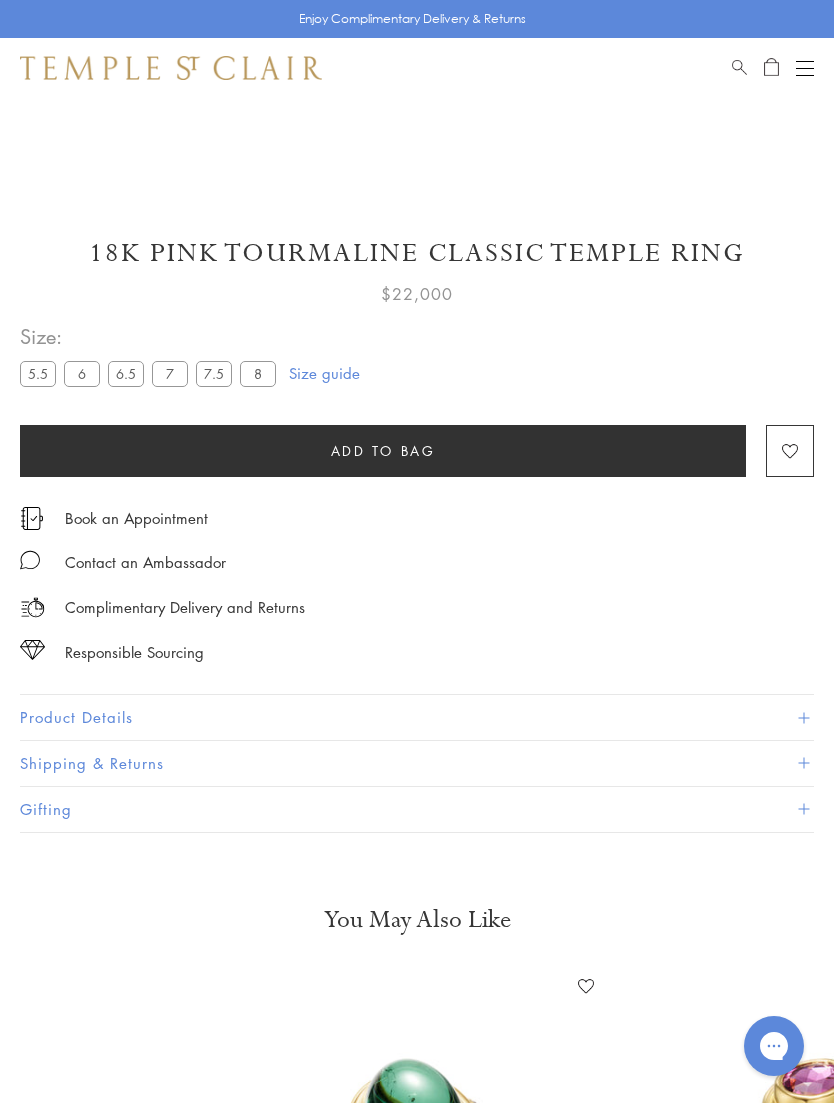 click on "Product Details" at bounding box center [417, 717] 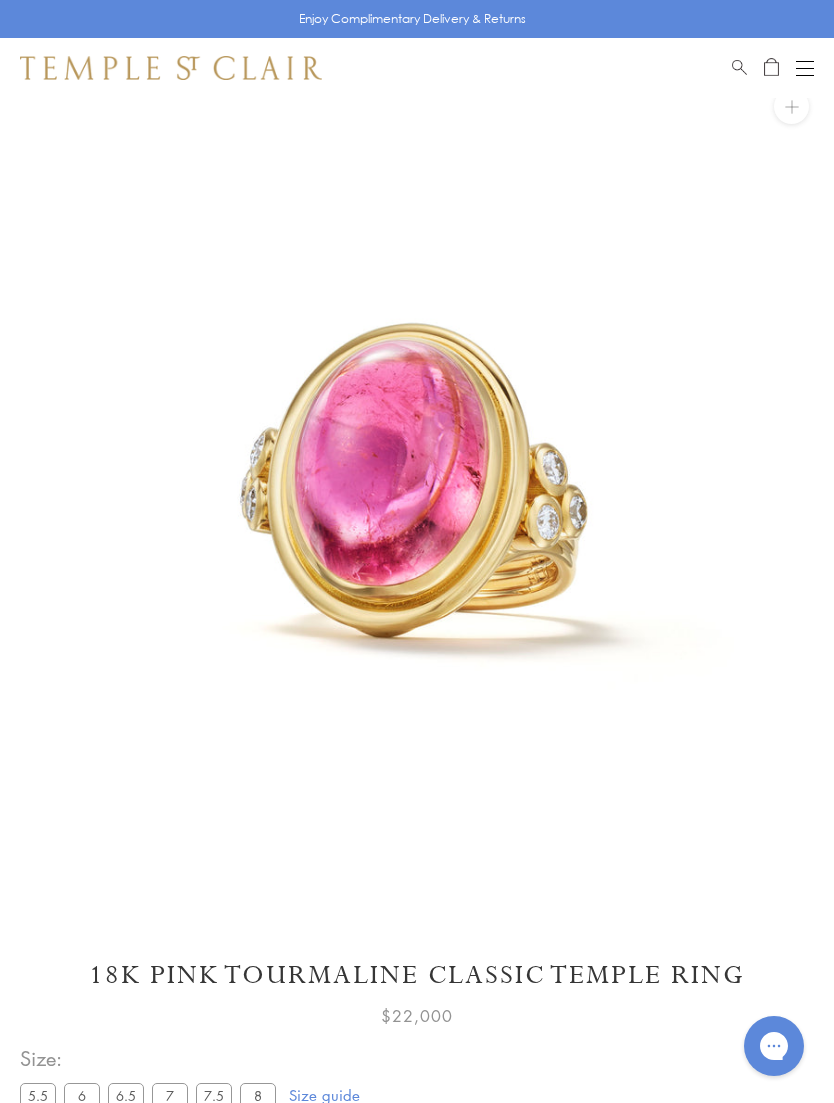 scroll, scrollTop: 0, scrollLeft: 0, axis: both 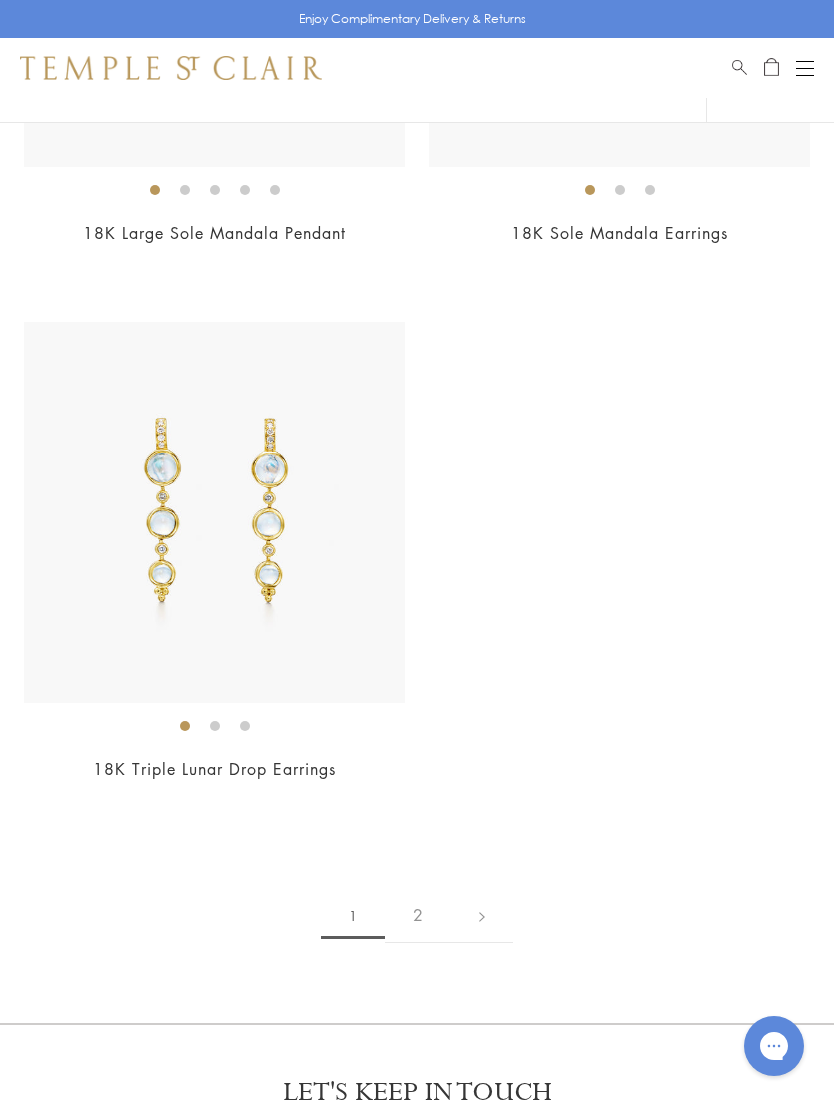 click on "2" at bounding box center [418, 915] 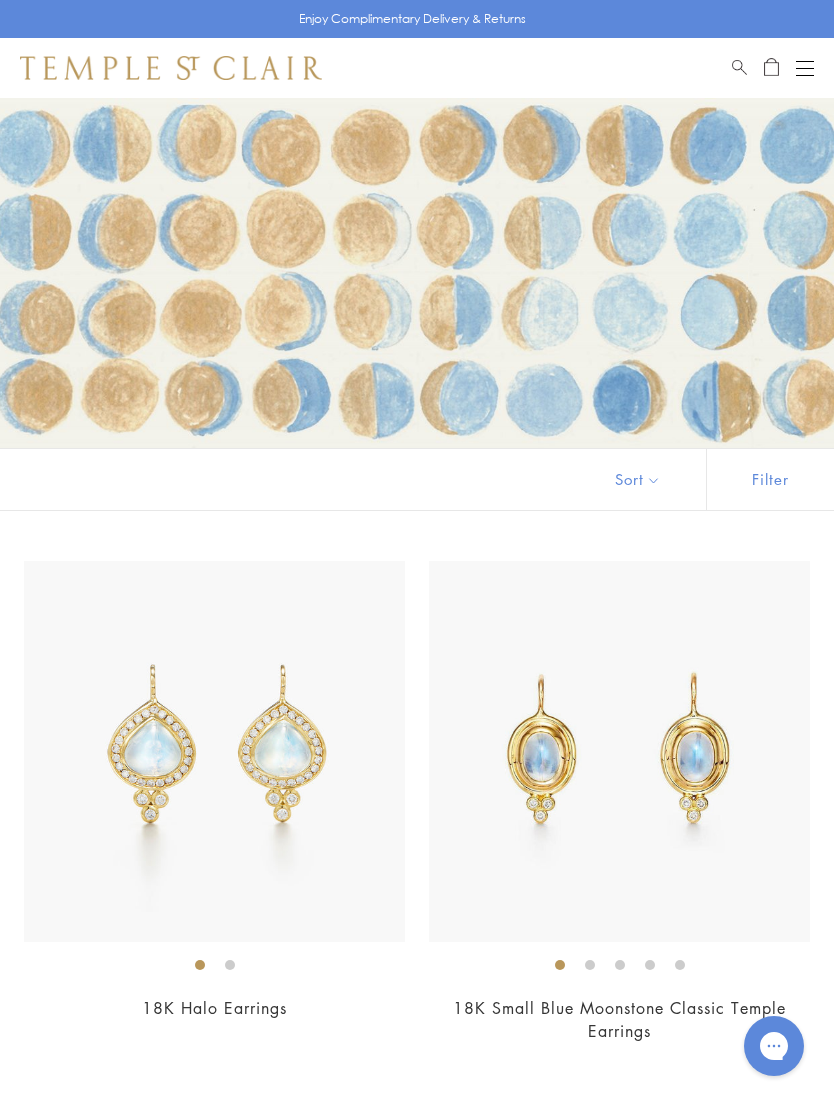 scroll, scrollTop: 0, scrollLeft: 0, axis: both 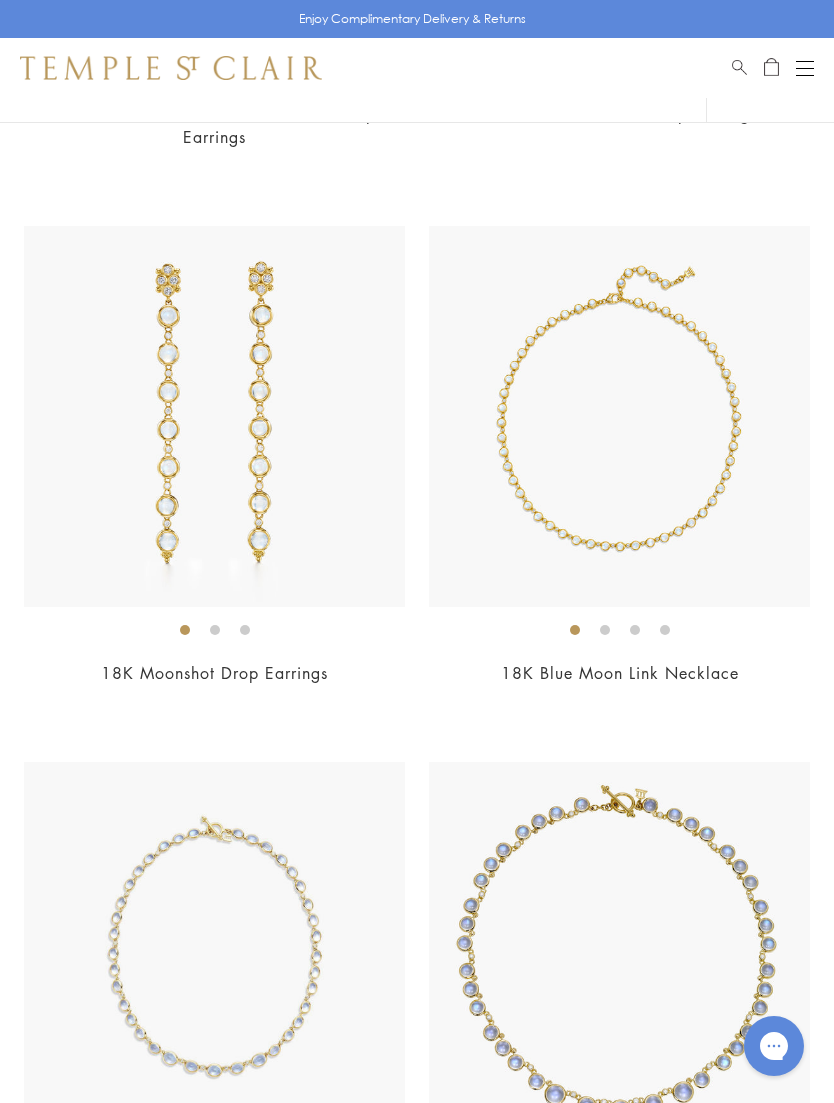 click on "$22,500" at bounding box center (619, 700) 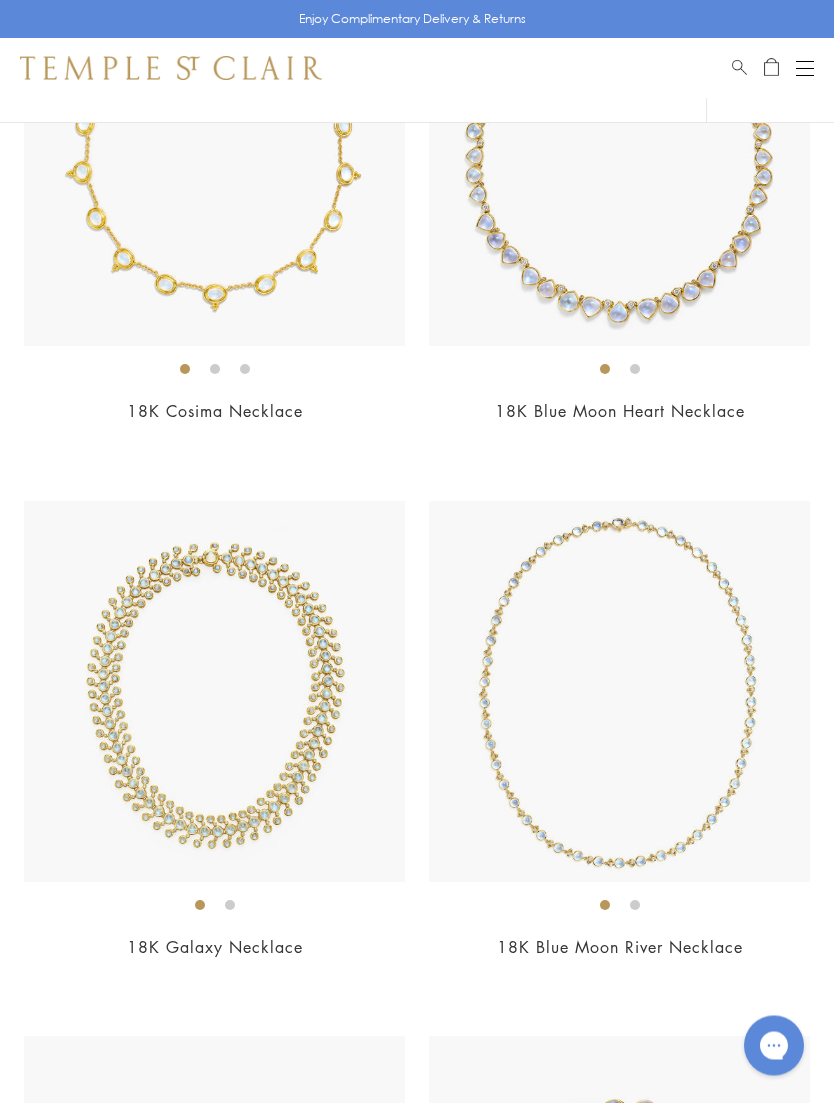 scroll, scrollTop: 3869, scrollLeft: 0, axis: vertical 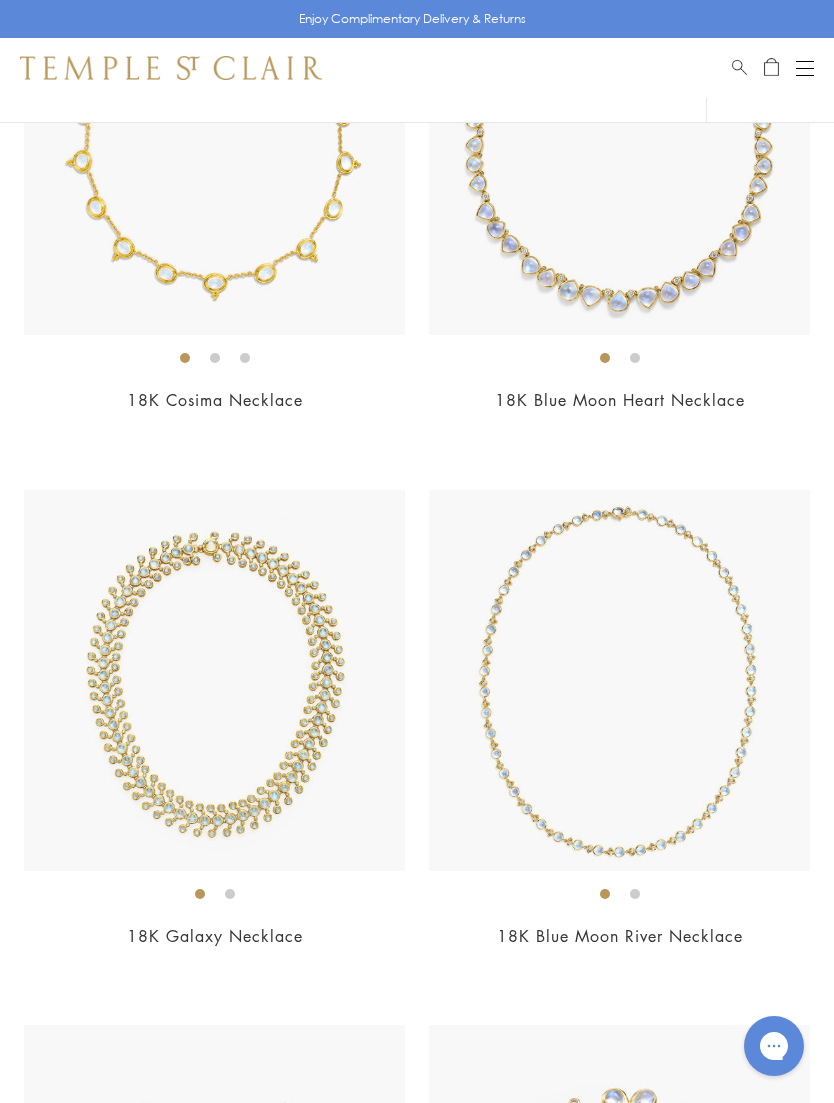 click at bounding box center (619, 680) 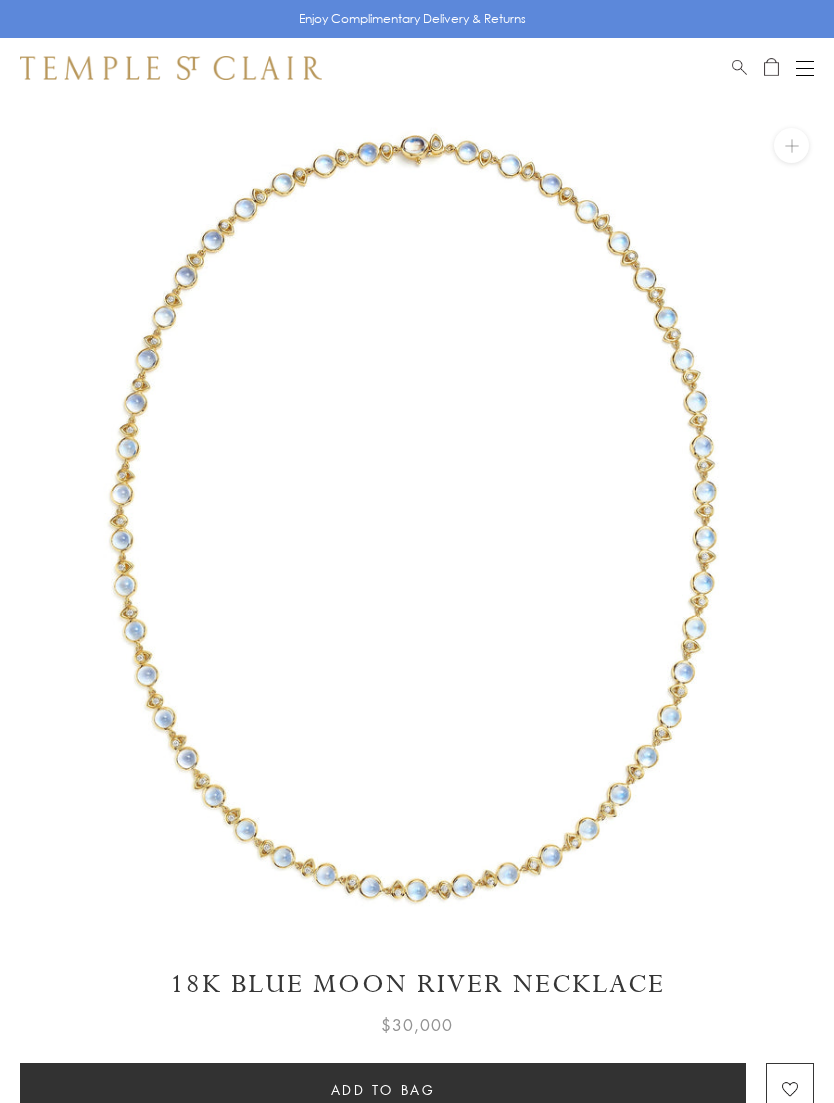 scroll, scrollTop: 0, scrollLeft: 0, axis: both 